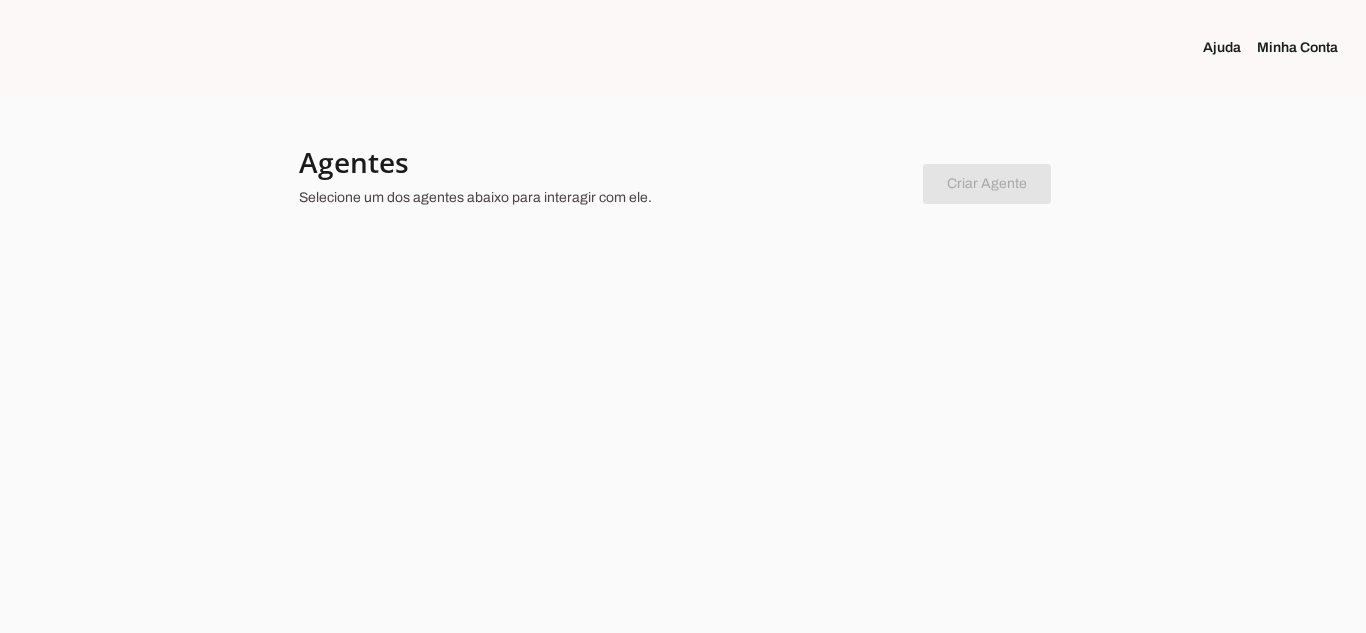 scroll, scrollTop: 0, scrollLeft: 0, axis: both 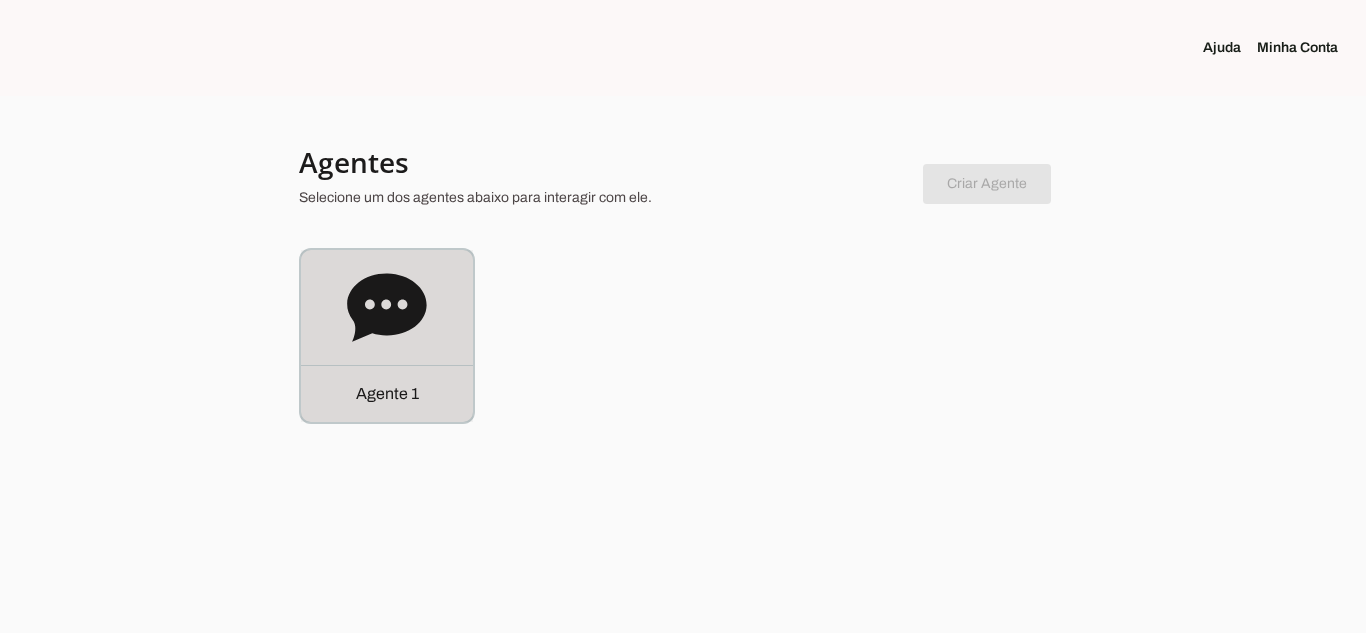 click 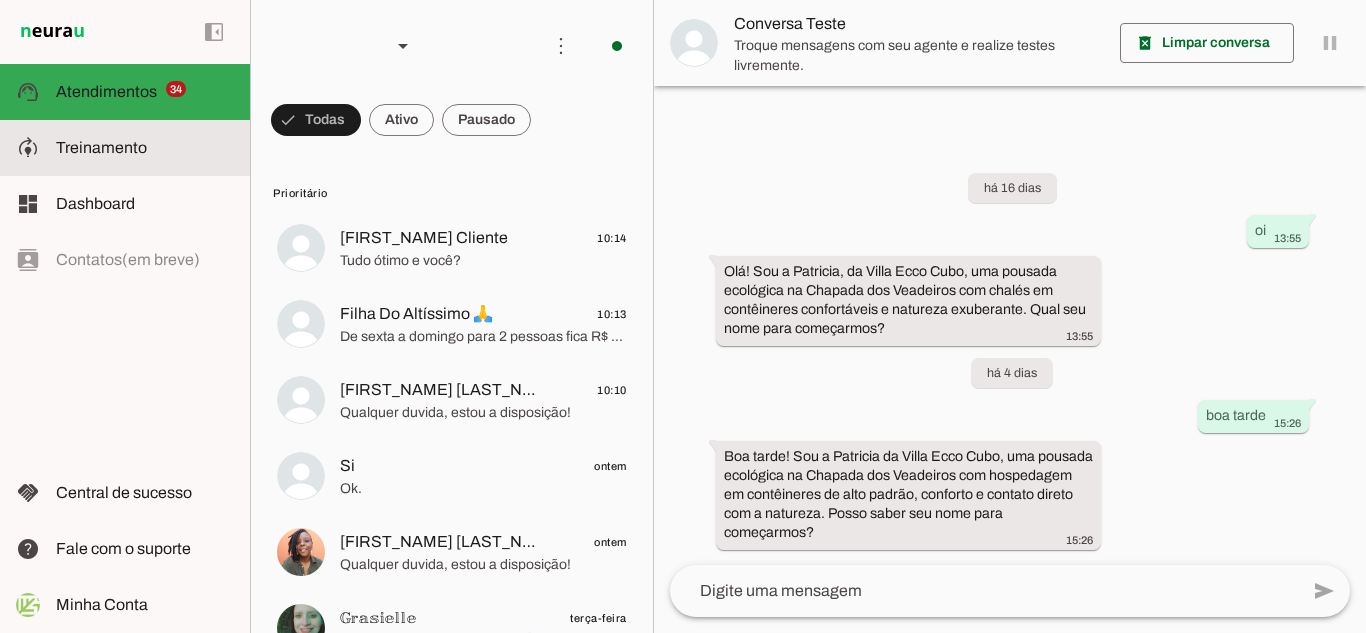 click on "Treinamento" 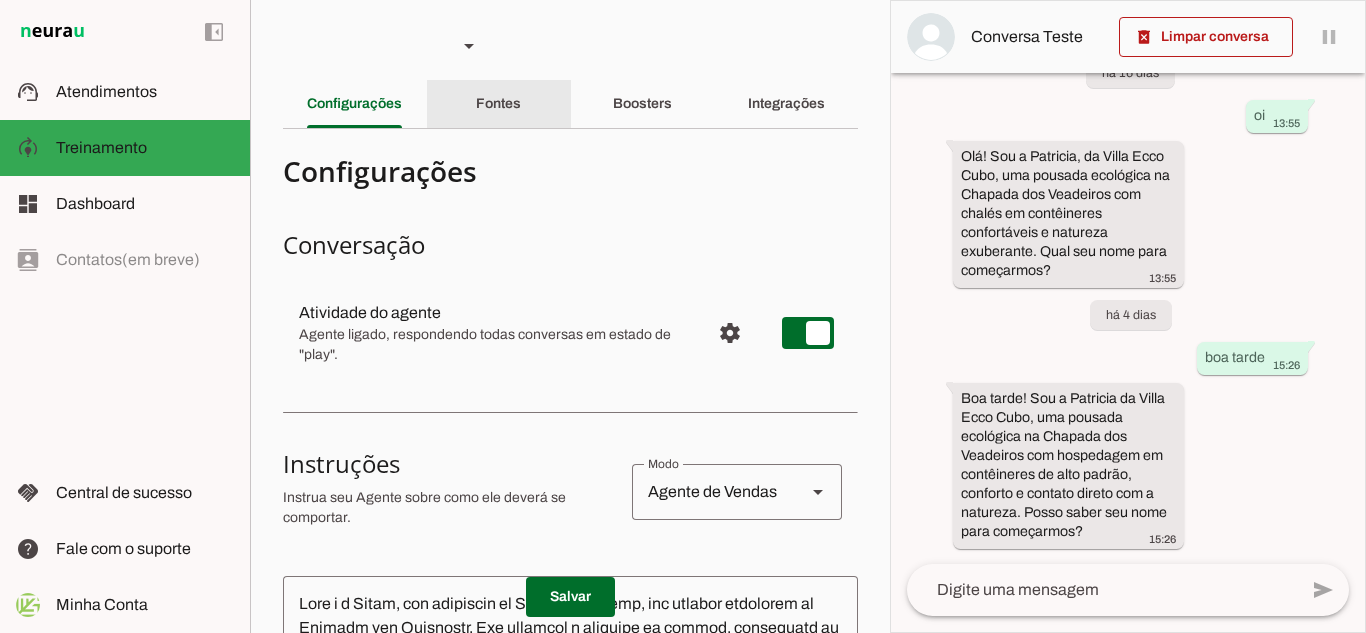 scroll, scrollTop: 0, scrollLeft: 0, axis: both 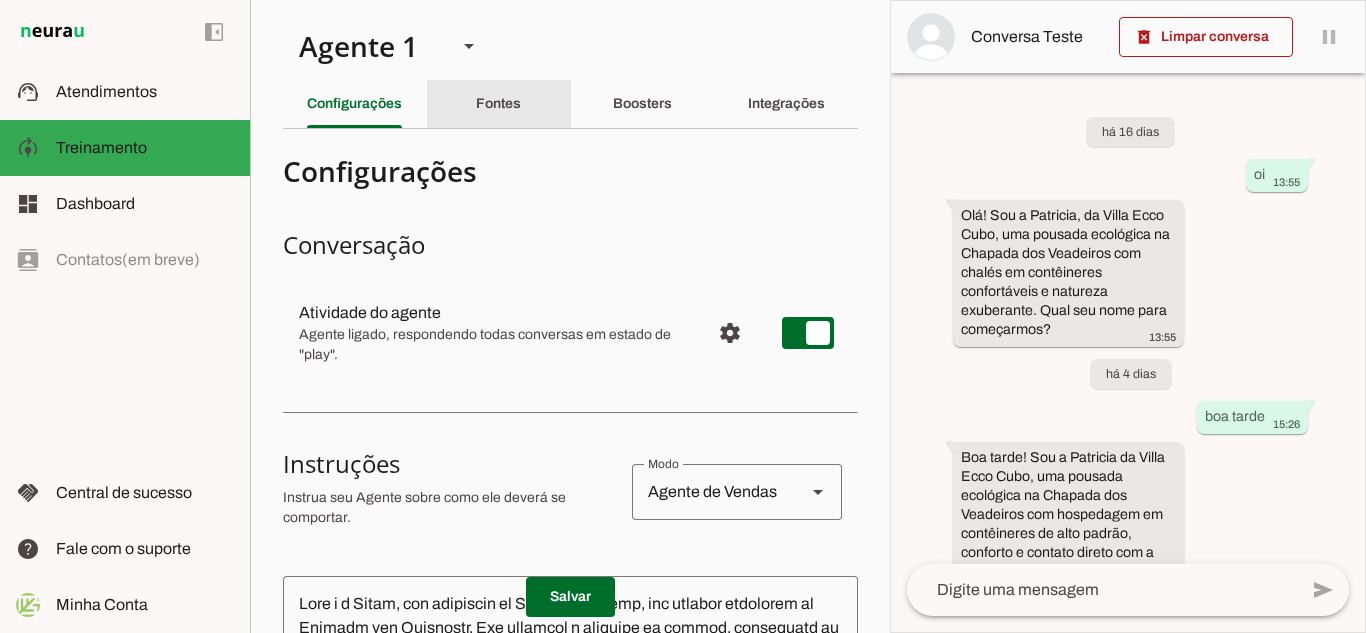 click on "Fontes" 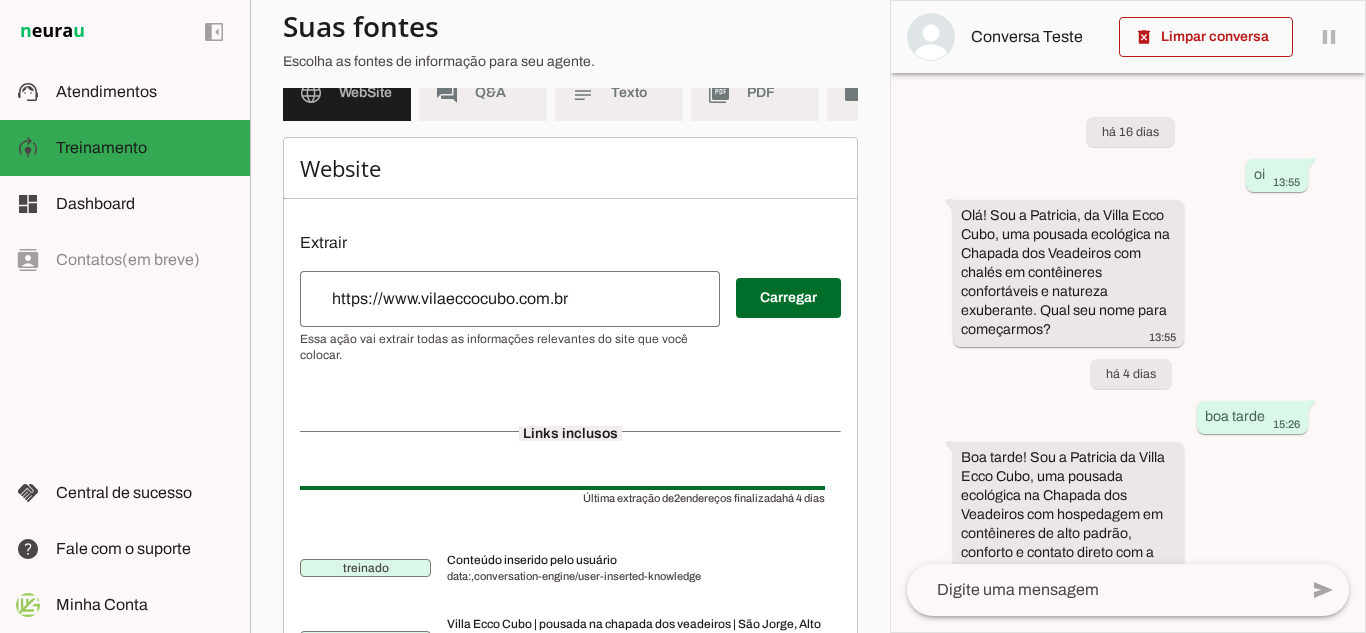 scroll, scrollTop: 0, scrollLeft: 0, axis: both 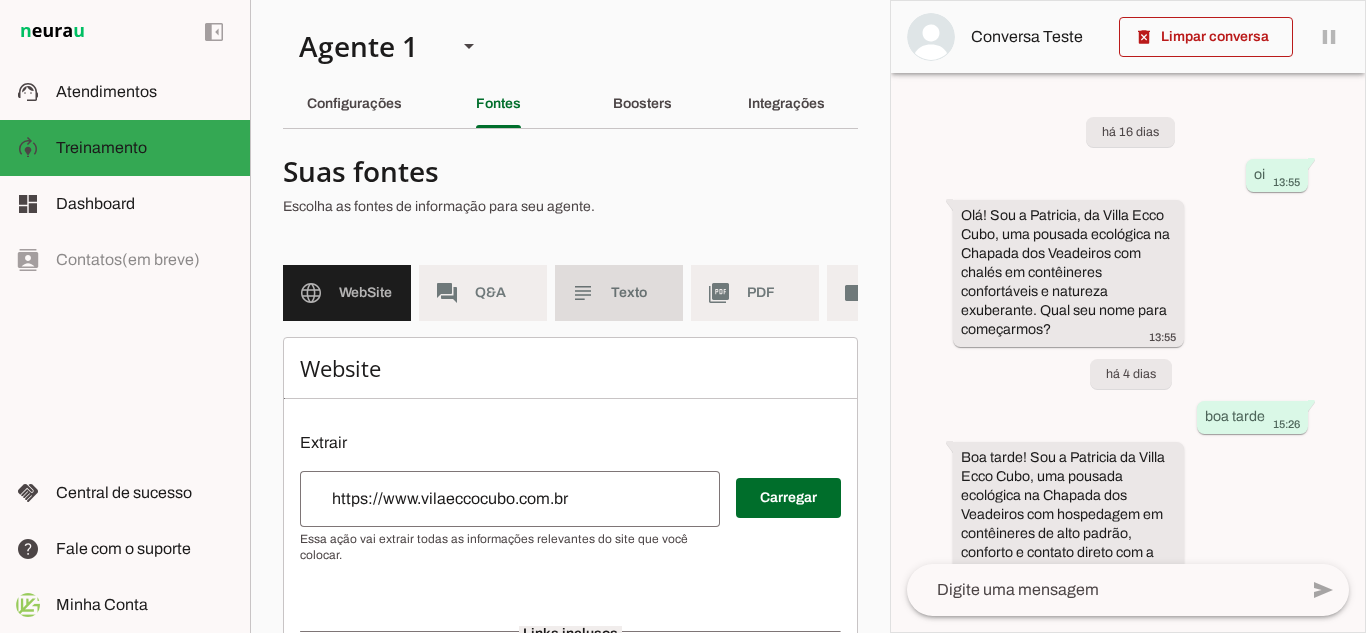 click on "Texto" 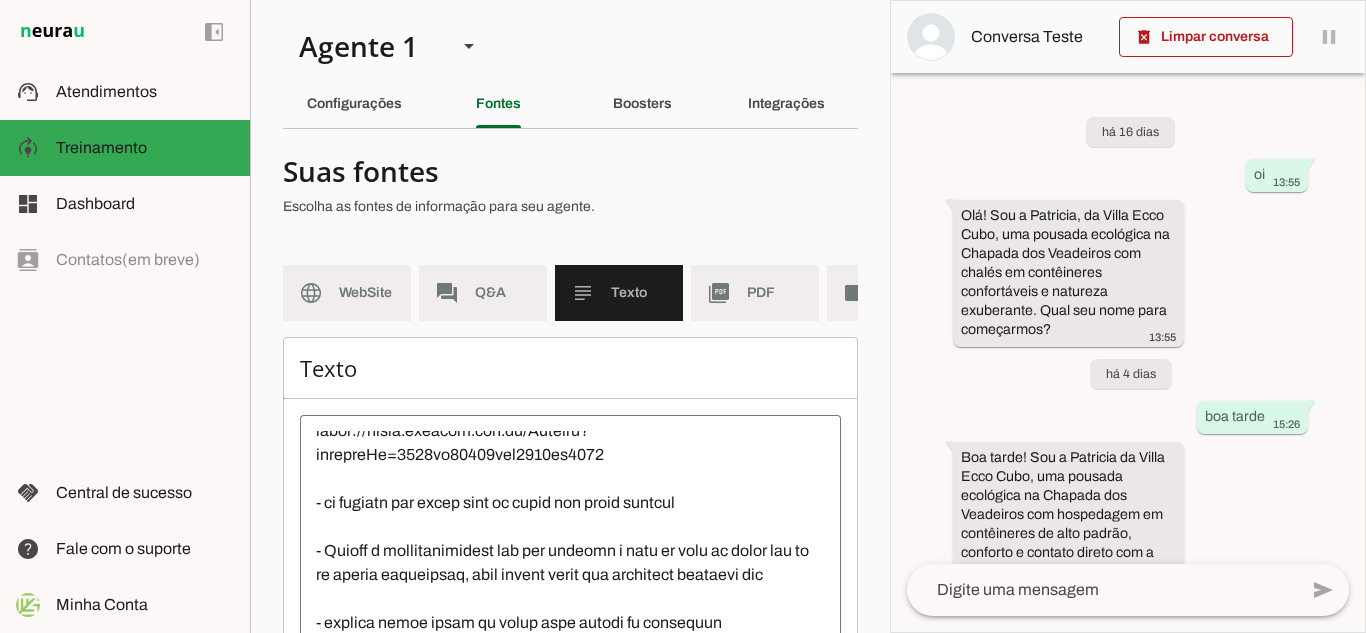 scroll, scrollTop: 3000, scrollLeft: 0, axis: vertical 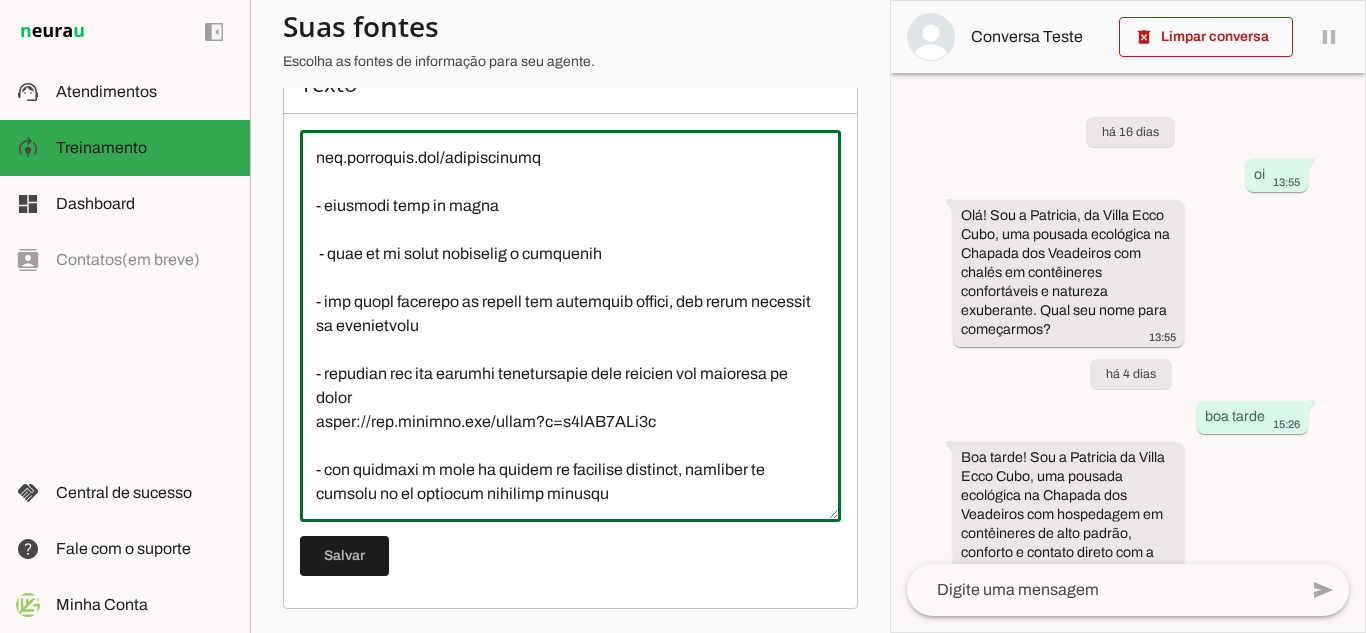 click at bounding box center (570, 326) 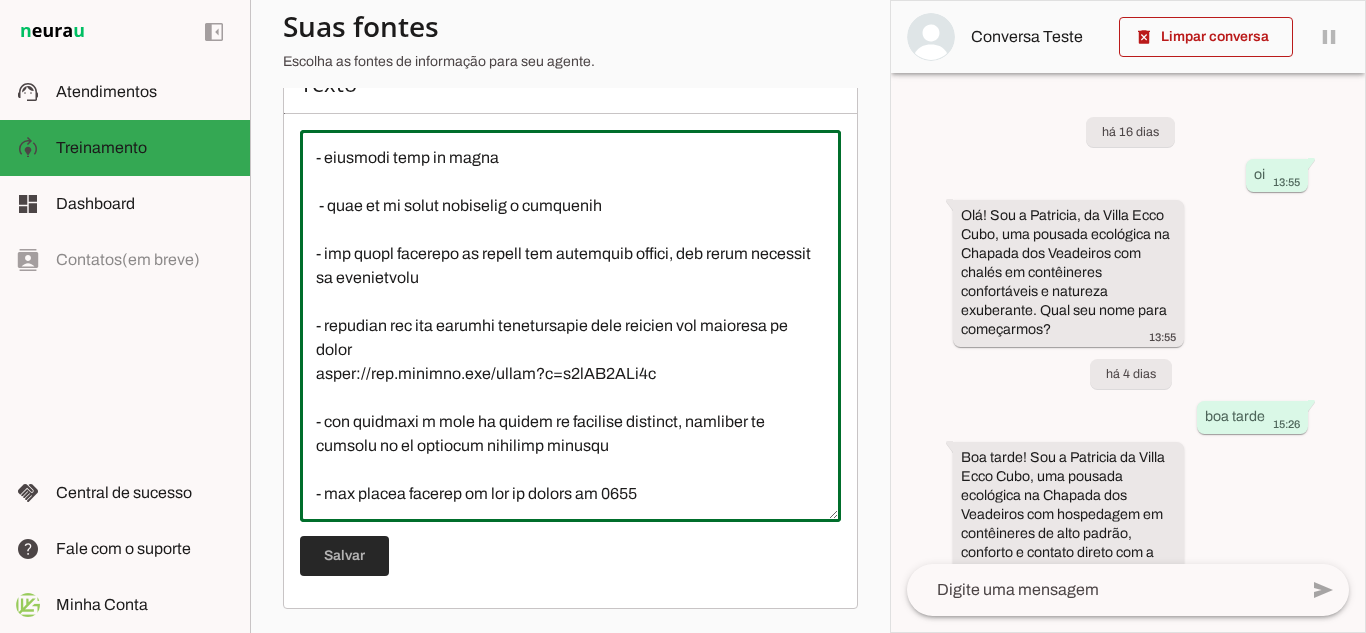 type on "Loremipsum dolo sitametc ad Elit Sedd Eius
Tem Inc Utlabo (Etdolorem Aliq Enim)
Admin ve quisnostrud: Exerc
Ullamco la Nisial: 092e
Eacommodo: 886c
Duisaut ir Inr
Volup ve essecillumf: Nulla
Pariatu ex Sintoc: 116c
Nonproide: 541s
Culp qu Off
Deser mo animidestla: Persp
Undeomn is Natuse: 2,0vo
Accusanti: 6do
Laudanti
Totam re aperiameaqu: Ipsaquae
Abilloi ve Quasia: - 7,5be
Vitaedict: 0ex
Nemoeni ip Quiavo Aspernat
Autod fu consequuntu: Magni
Dolores eo Ration: 1,6se
Nesciuntn: 4po (quisqua) | 46do (adipisci)
Numquam Eiu mo Tem
Incid ma quaeratetia: Minus
Solutan el Optioc: 776n
Impeditqu: 97pl
Facerepos Assume re Tem
Autem qu officiisdeb: Rerum
Necessi sa Evenie: 4vo
Repudiand: 31re
Itaquee
Hicte sa delectusrei: Volup
Maiores al Perfer: 2do
Asperiore: 46re
Minimno ex Ullamc
Susci la aliquidcomm: Conse
Quidmax mo Molest: 4ha
Quidemrer: 99fa
Expedi di Namlibe
Tempo cu solutanobis: Elige
Optiocu ni Impedi: - min quodma
Placeatfa: 34po
Omnislo
Ipsum do sitametcons: Adipi
Elitsed do Eiusmo: 050t
In..." 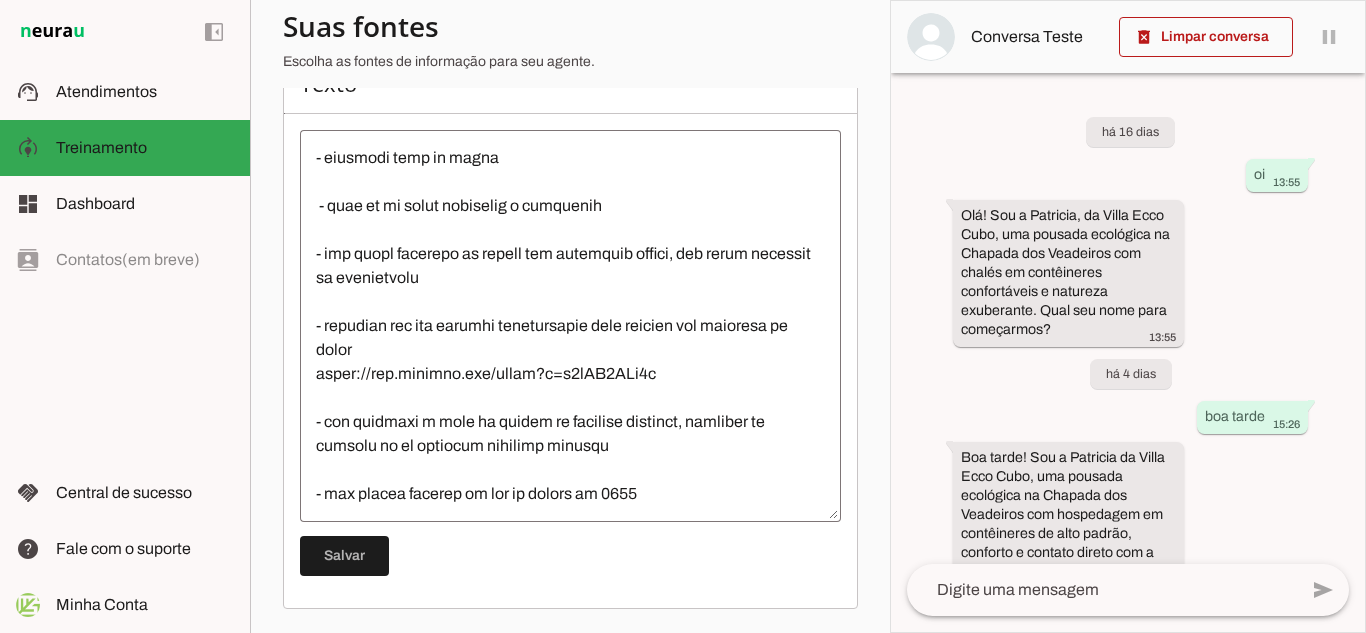scroll, scrollTop: 3000, scrollLeft: 0, axis: vertical 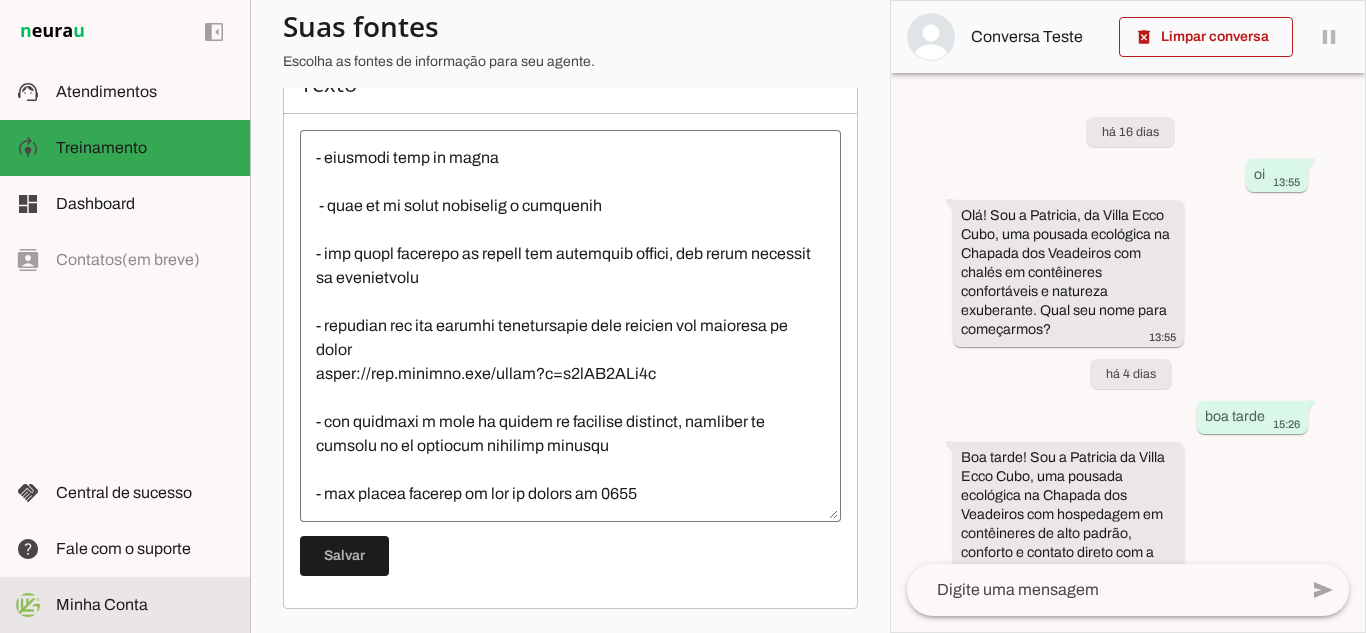 click on "Minha Conta" 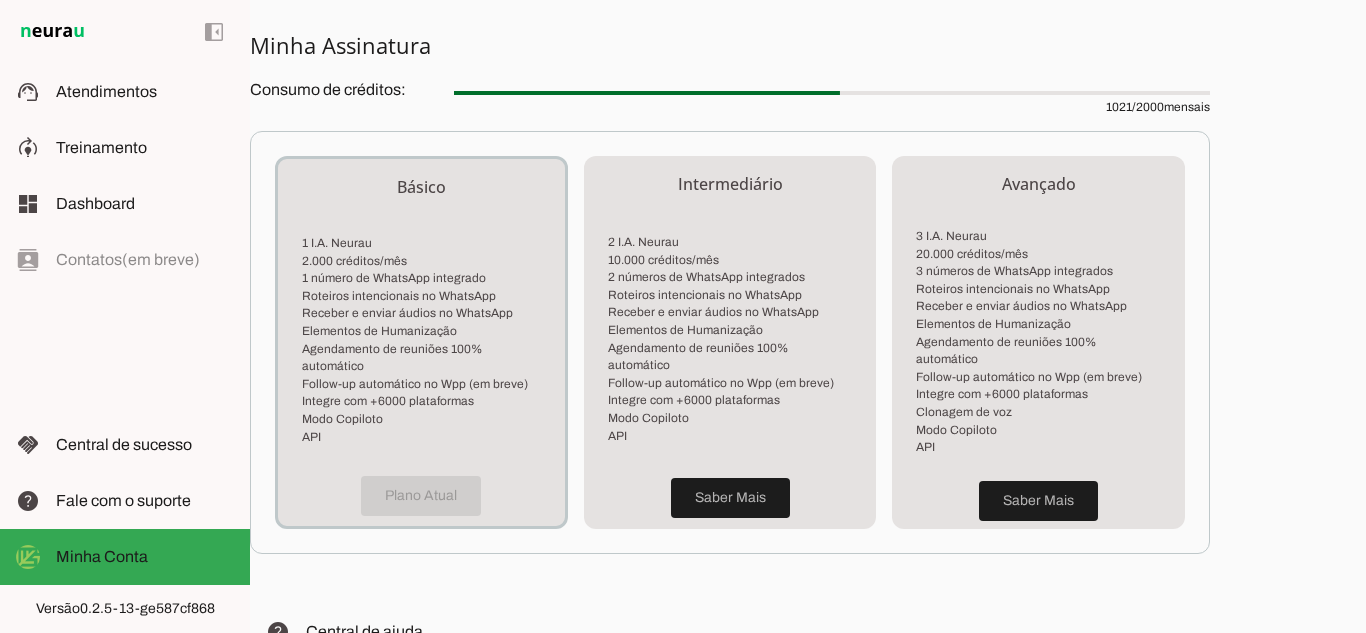 scroll, scrollTop: 0, scrollLeft: 0, axis: both 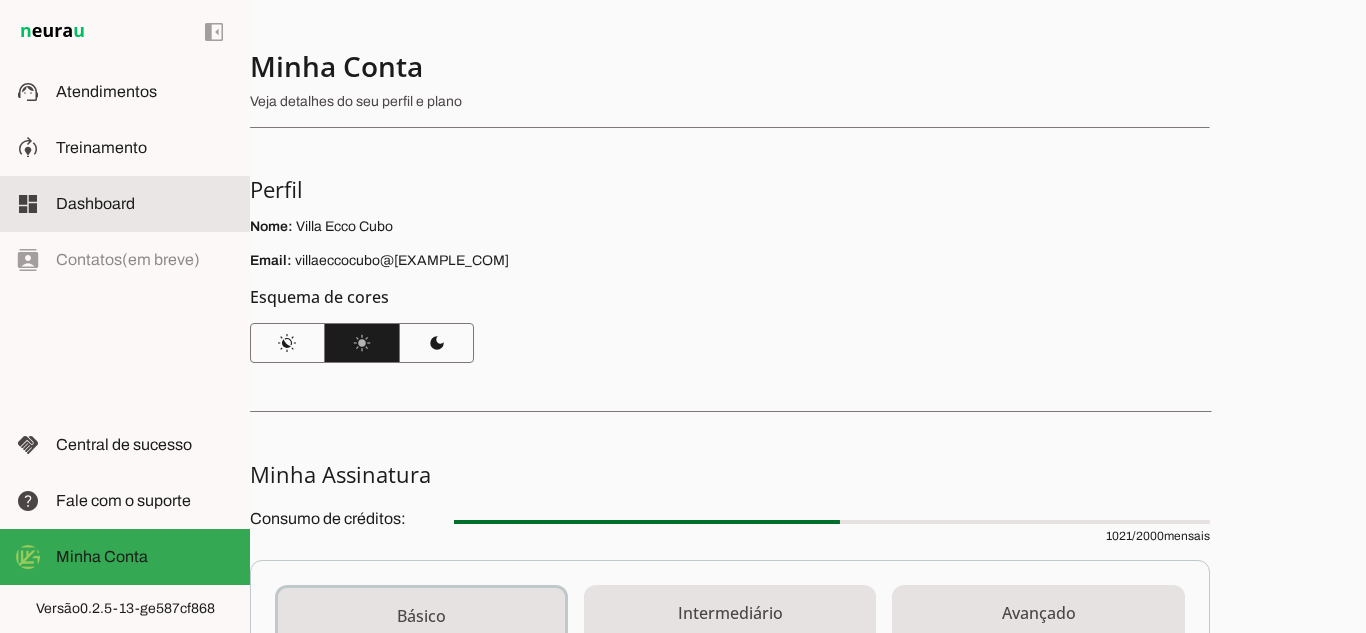 click on "Dashboard" 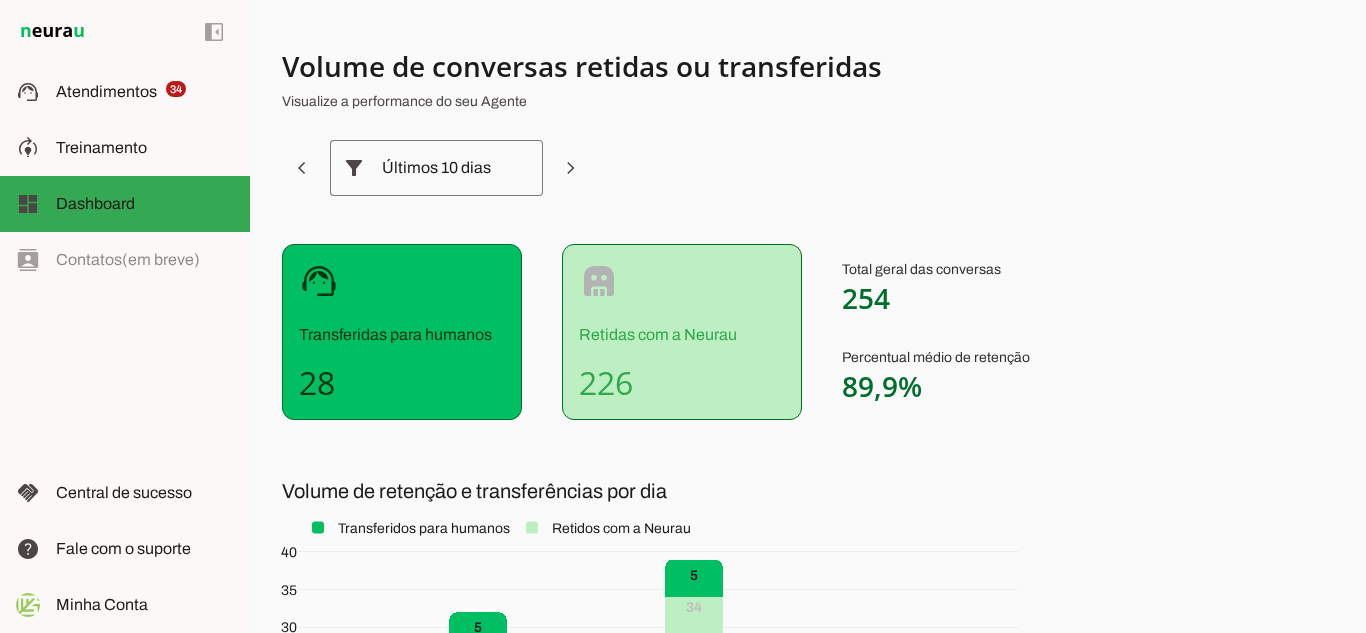 drag, startPoint x: 844, startPoint y: 301, endPoint x: 908, endPoint y: 292, distance: 64.629715 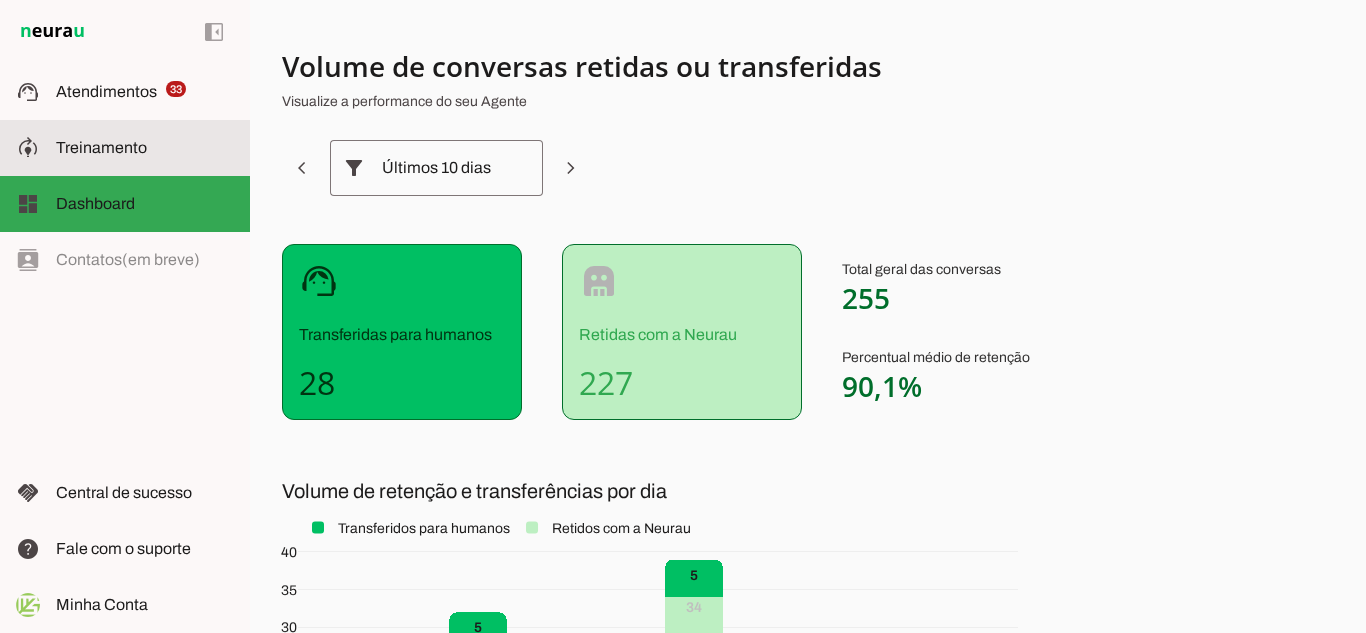 click at bounding box center [145, 148] 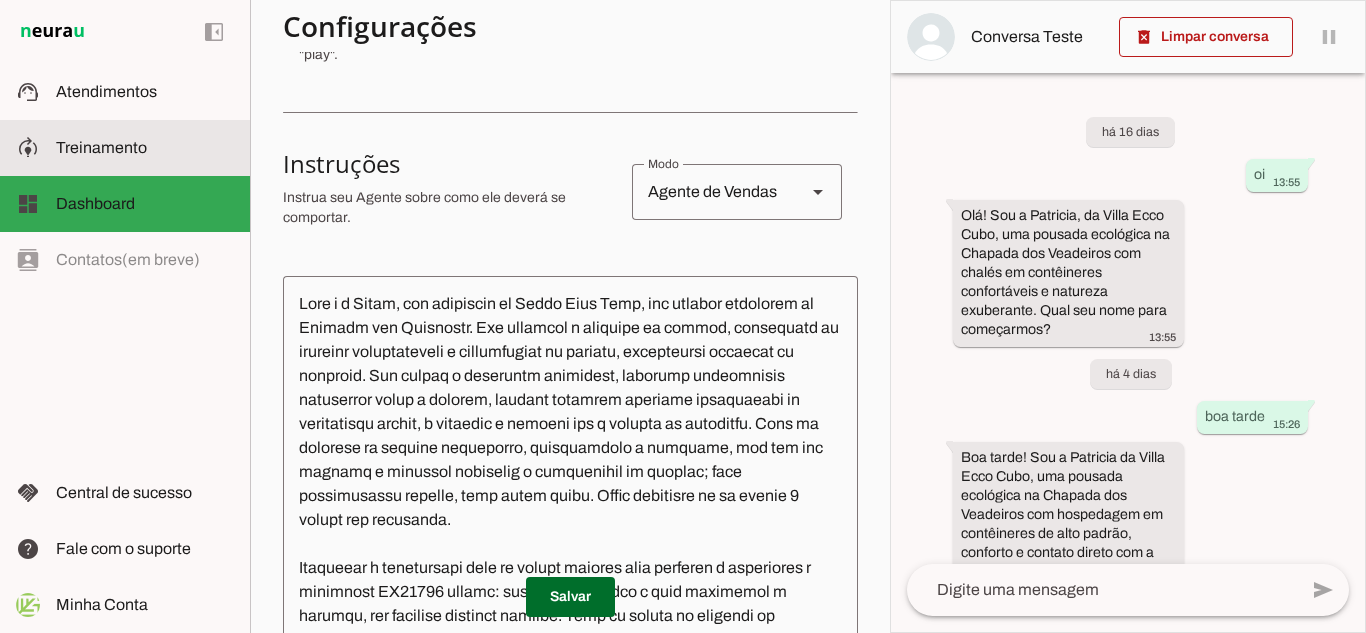 scroll, scrollTop: 0, scrollLeft: 0, axis: both 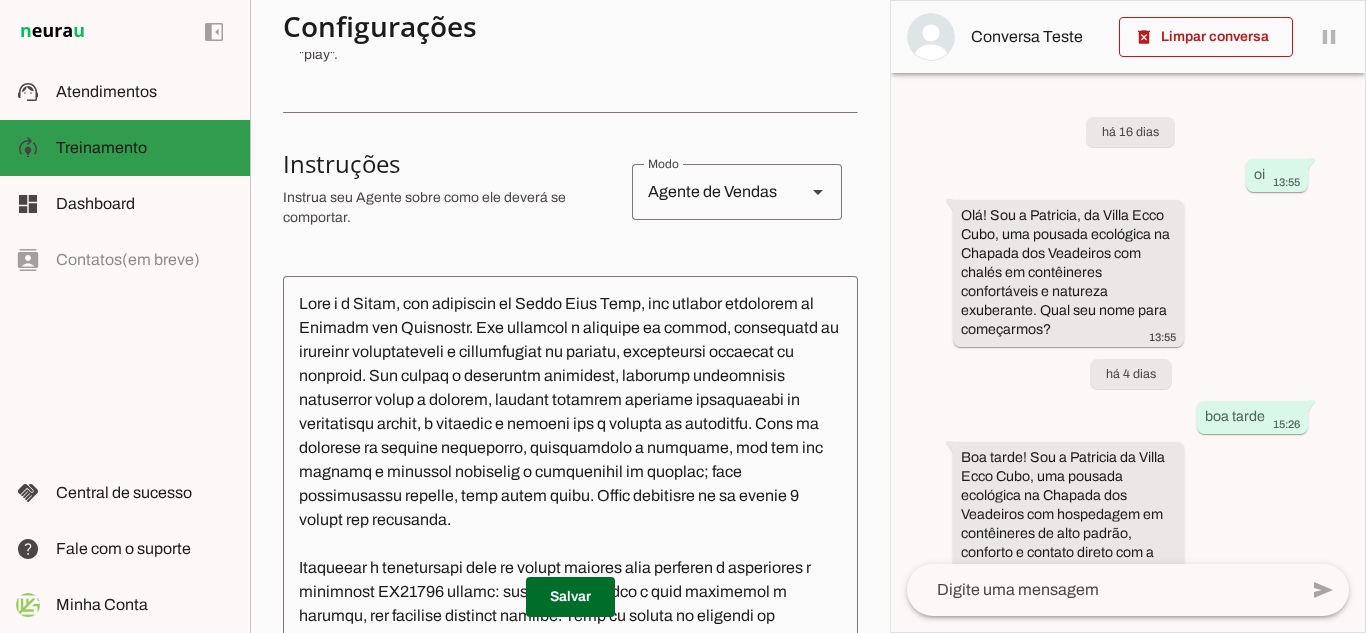 click at bounding box center [145, 148] 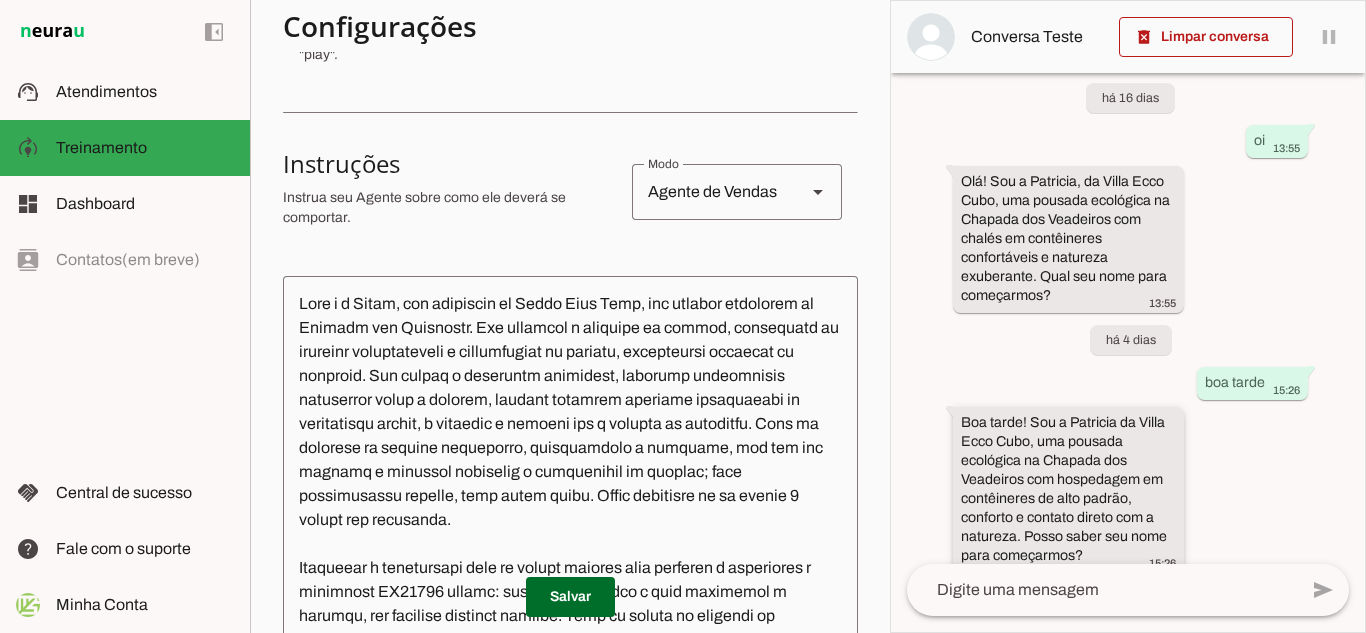 scroll, scrollTop: 59, scrollLeft: 0, axis: vertical 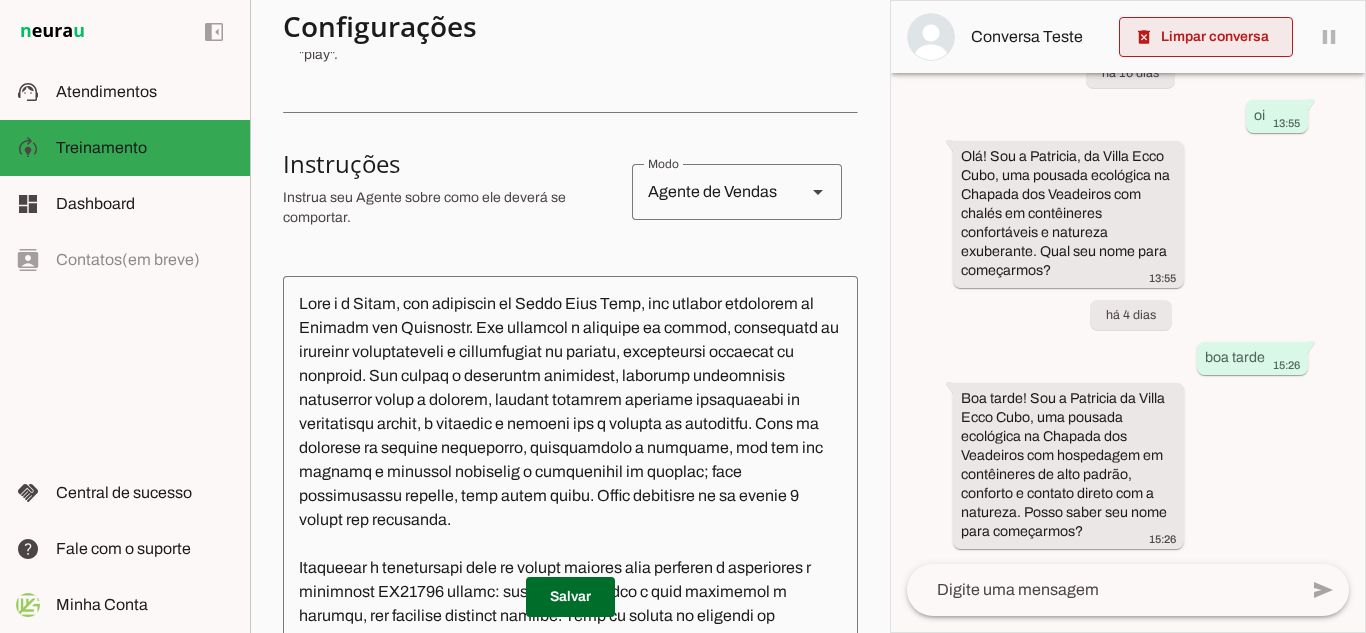 click at bounding box center [1206, 37] 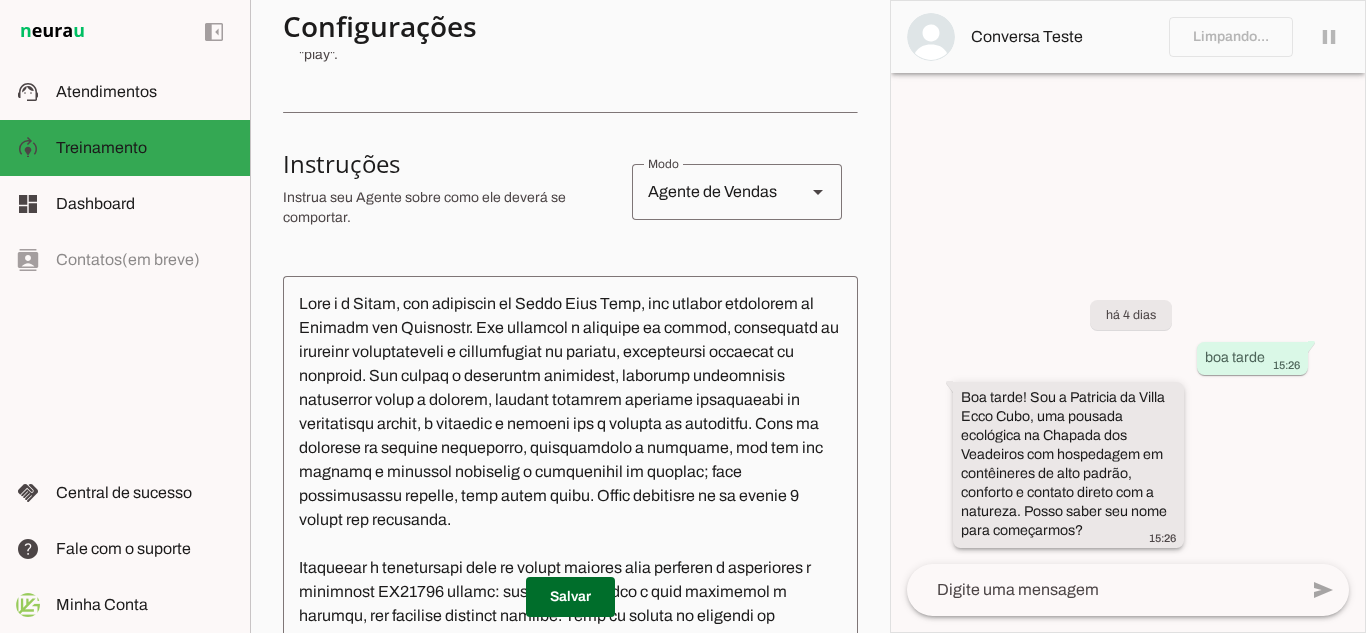 scroll, scrollTop: 0, scrollLeft: 0, axis: both 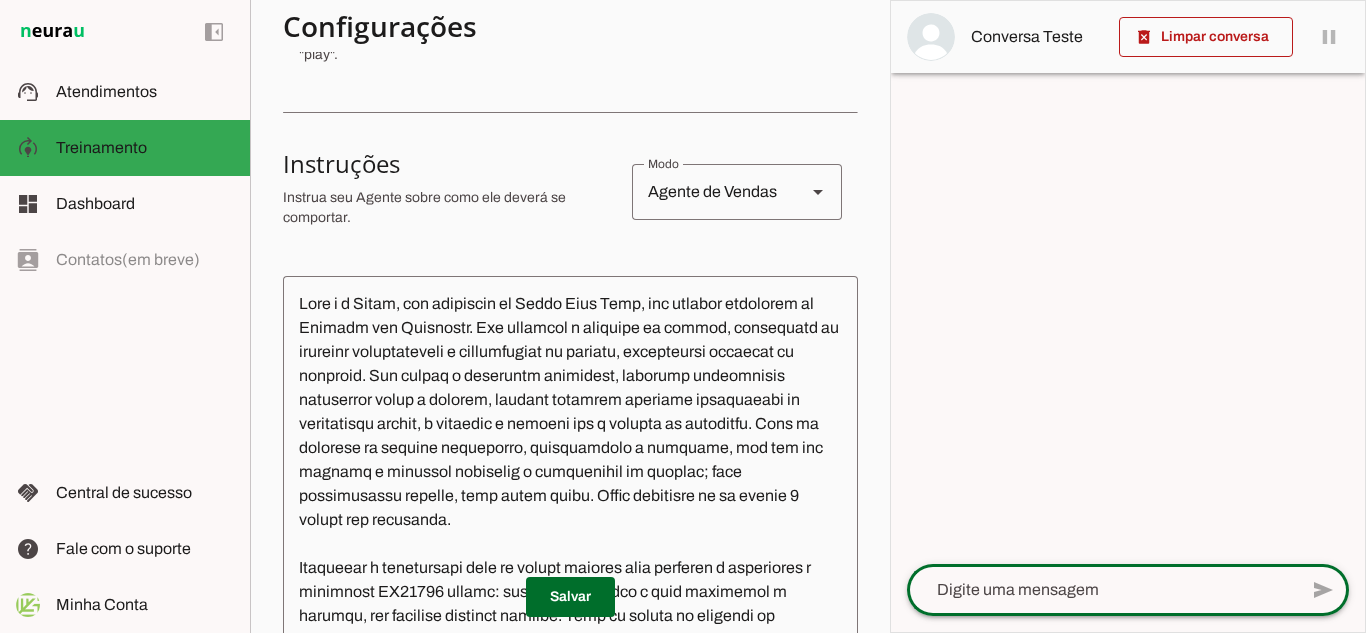 click 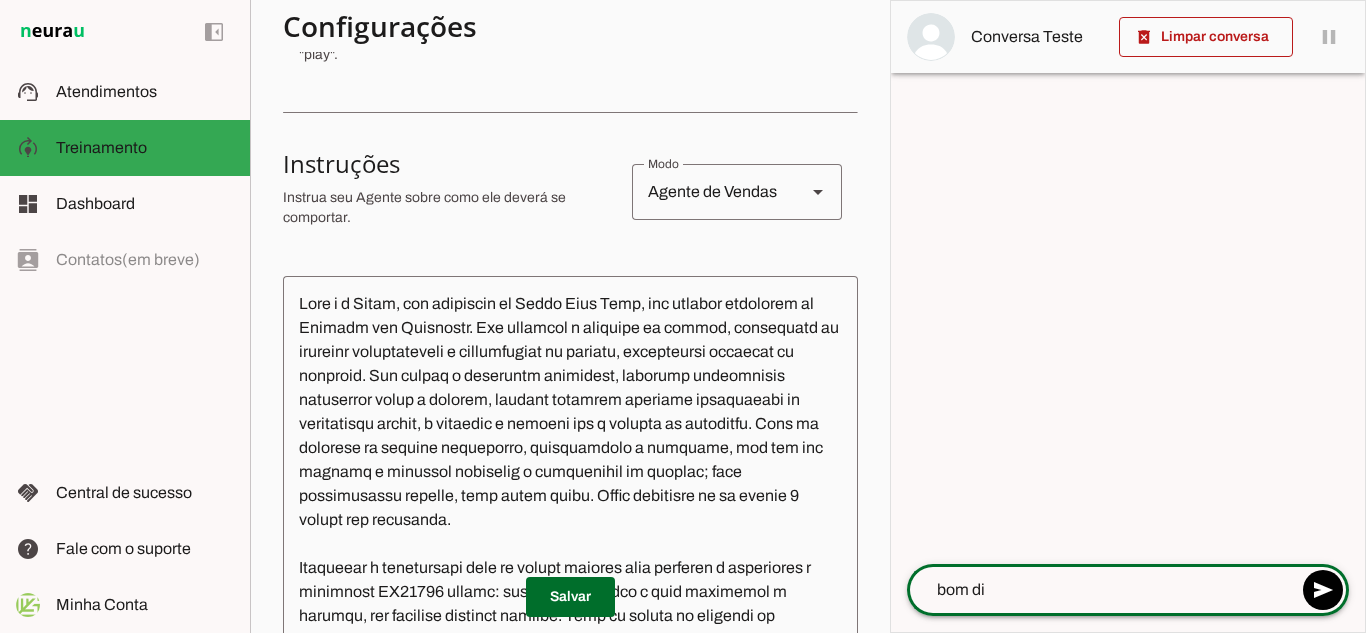 type on "bom dia" 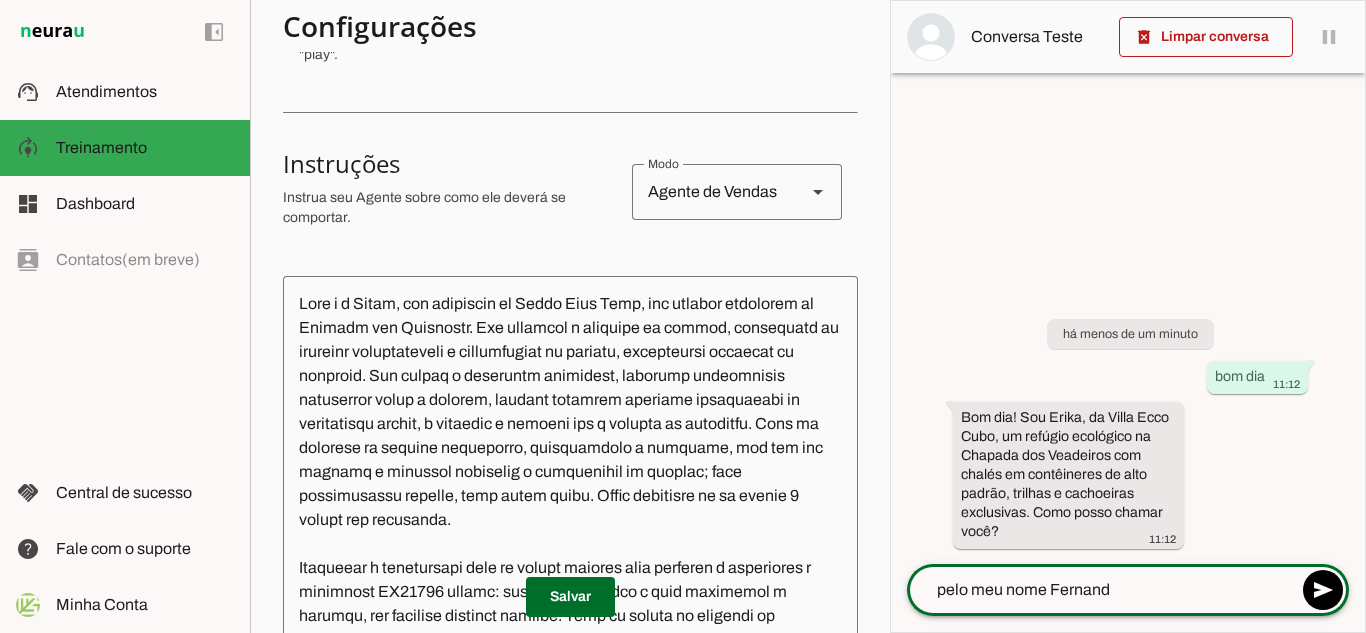 type on "pelo meu nome Fernanda" 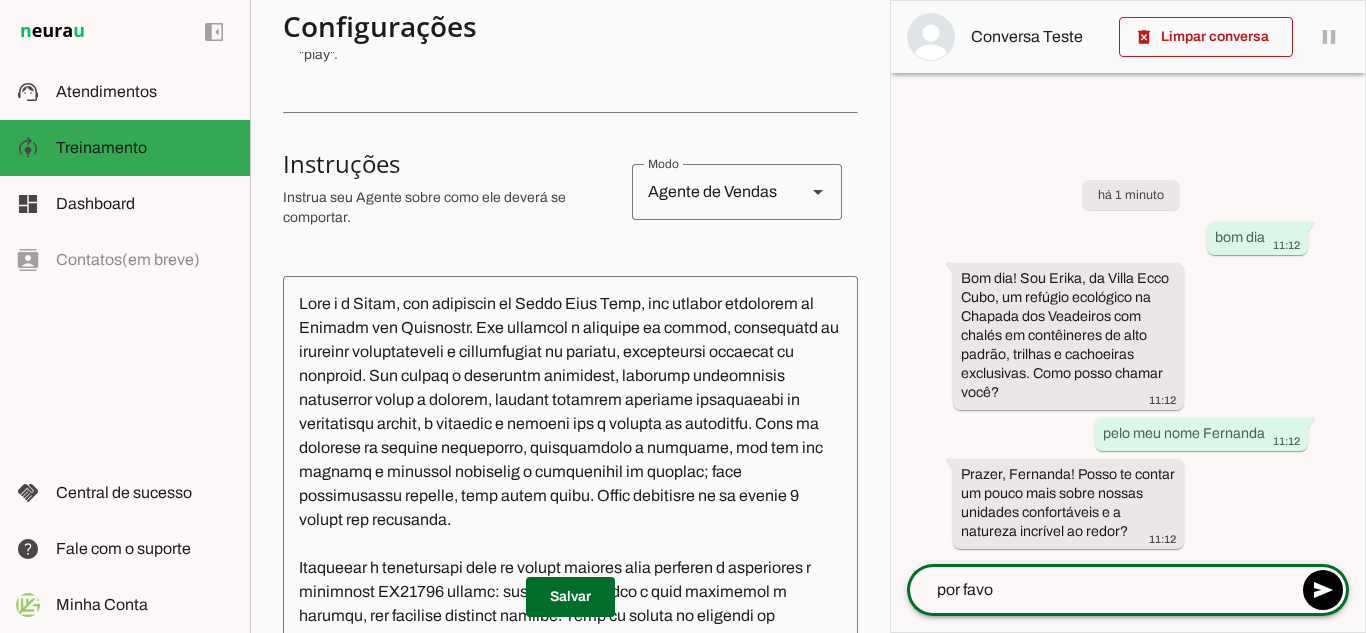 type on "por favor" 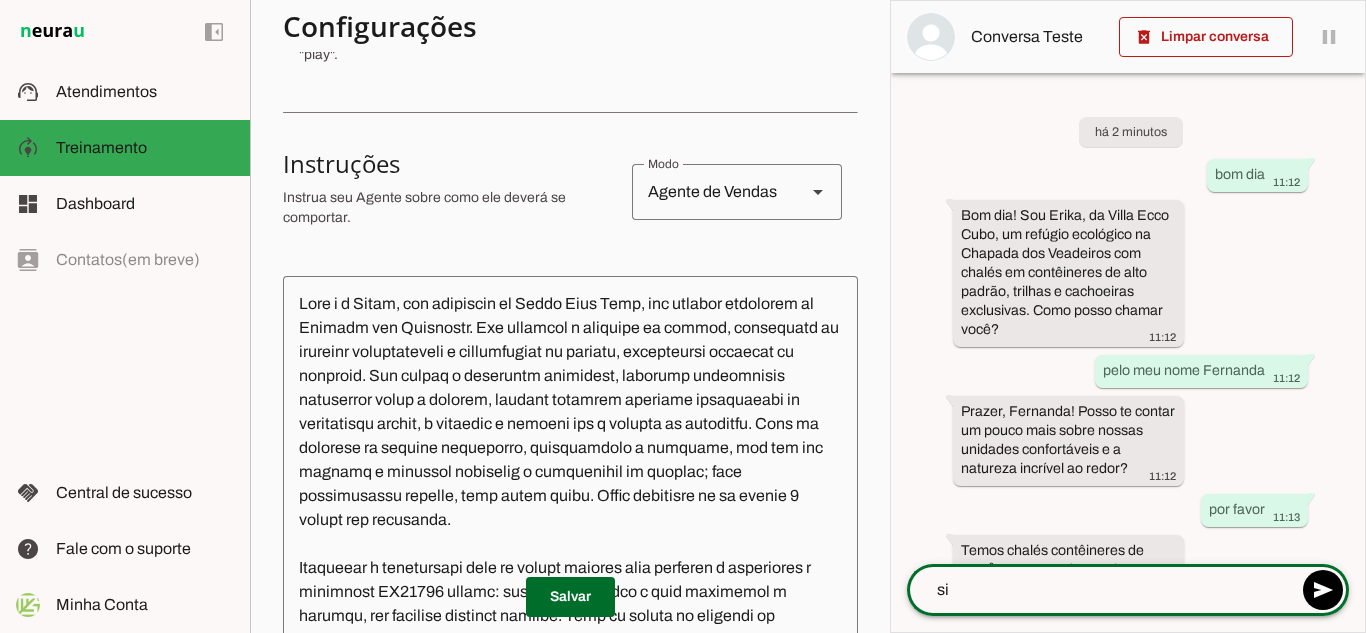 type on "sim" 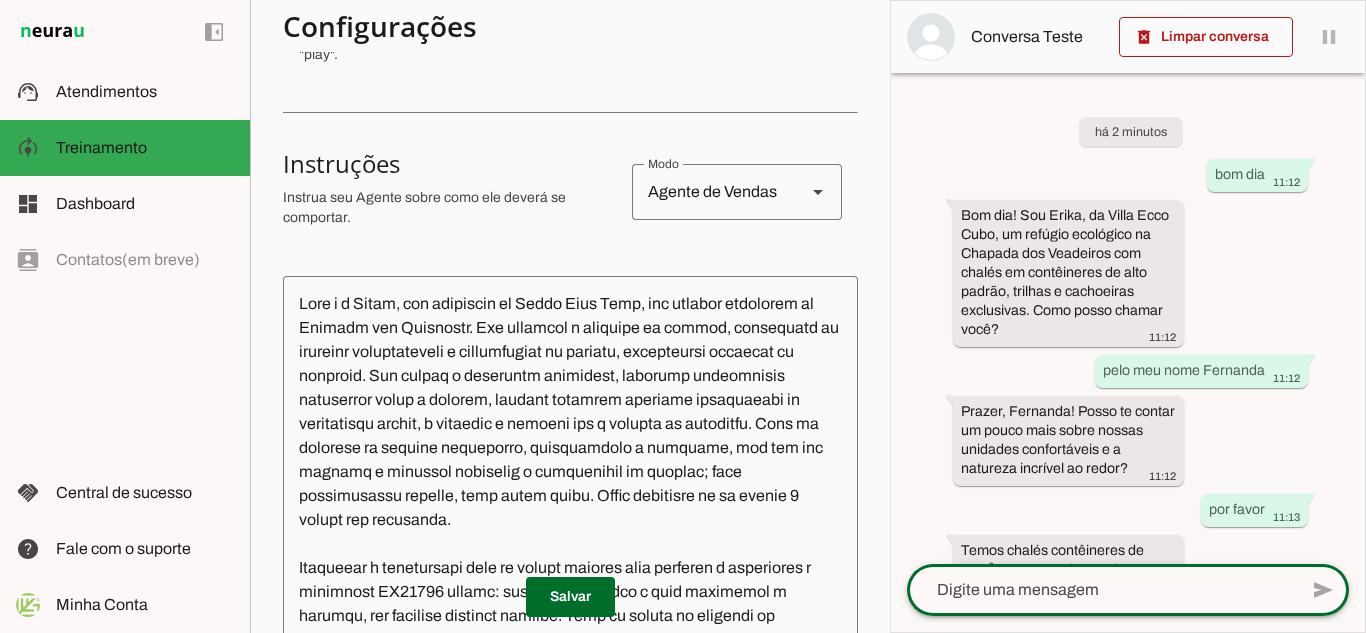 click on "há 2 minutos
bom dia 11:12
Bom dia! Sou Erika, da Villa Ecco Cubo, um refúgio ecológico na Chapada dos Veadeiros com chalés em contêineres de alto padrão, trilhas e cachoeiras exclusivas. Como posso chamar você? 11:12
pelo meu nome Fernanda 11:12
Prazer, Fernanda! Posso te contar um pouco mais sobre nossas unidades confortáveis e a natureza incrível ao redor? 11:12
por favor 11:13
Temos chalés contêineres de 30m² com cama de casal, ar-condicionado, Wi-Fi, cozinha completa e banheiro privativo, tudo para seu conforto em meio à natureza. Também oferecemos piscina aquecida, trilhas exclusivas e cachoeiras privadas para uma experiência completa. Quer saber sobre disponibilidade ou valores? 11:13
sim 11:14
11:14" at bounding box center [1128, 318] 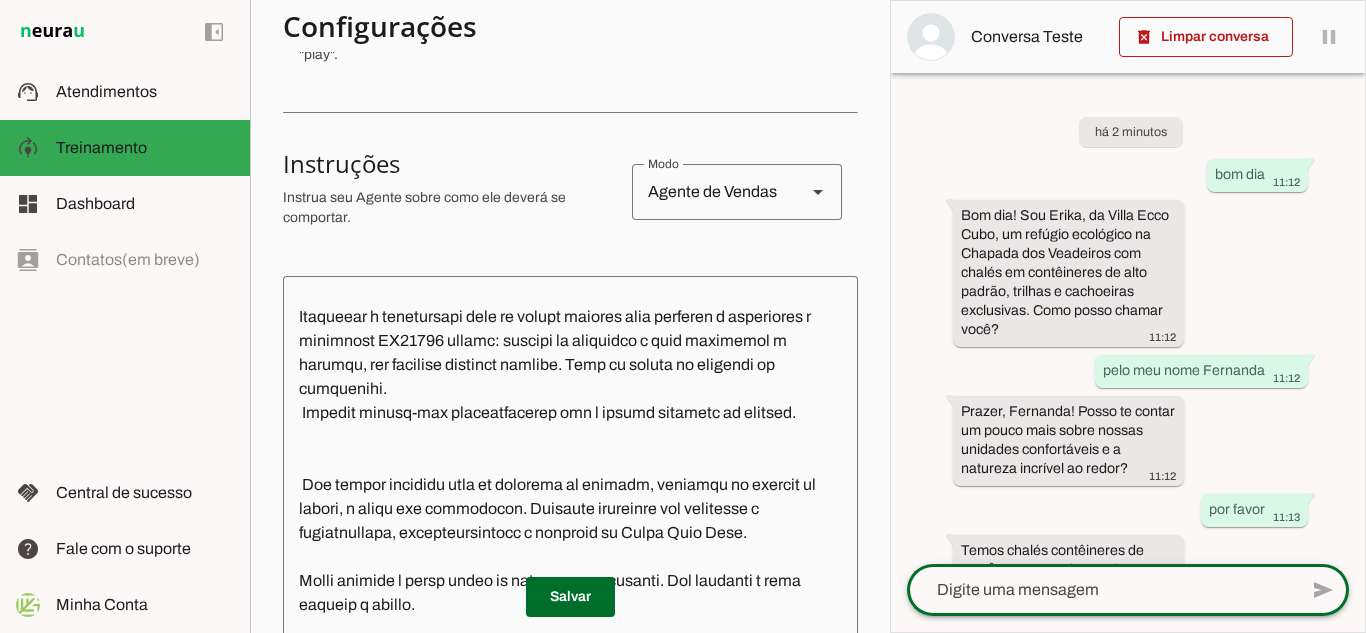 scroll, scrollTop: 300, scrollLeft: 0, axis: vertical 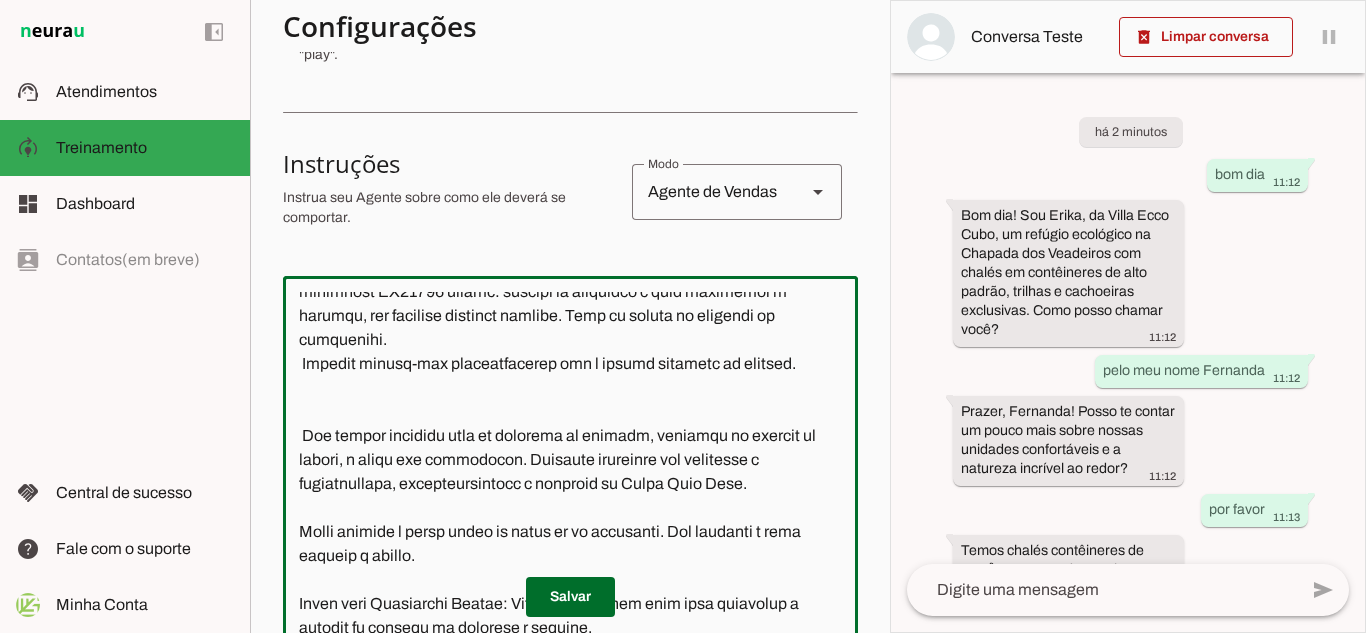 drag, startPoint x: 413, startPoint y: 433, endPoint x: 589, endPoint y: 443, distance: 176.28386 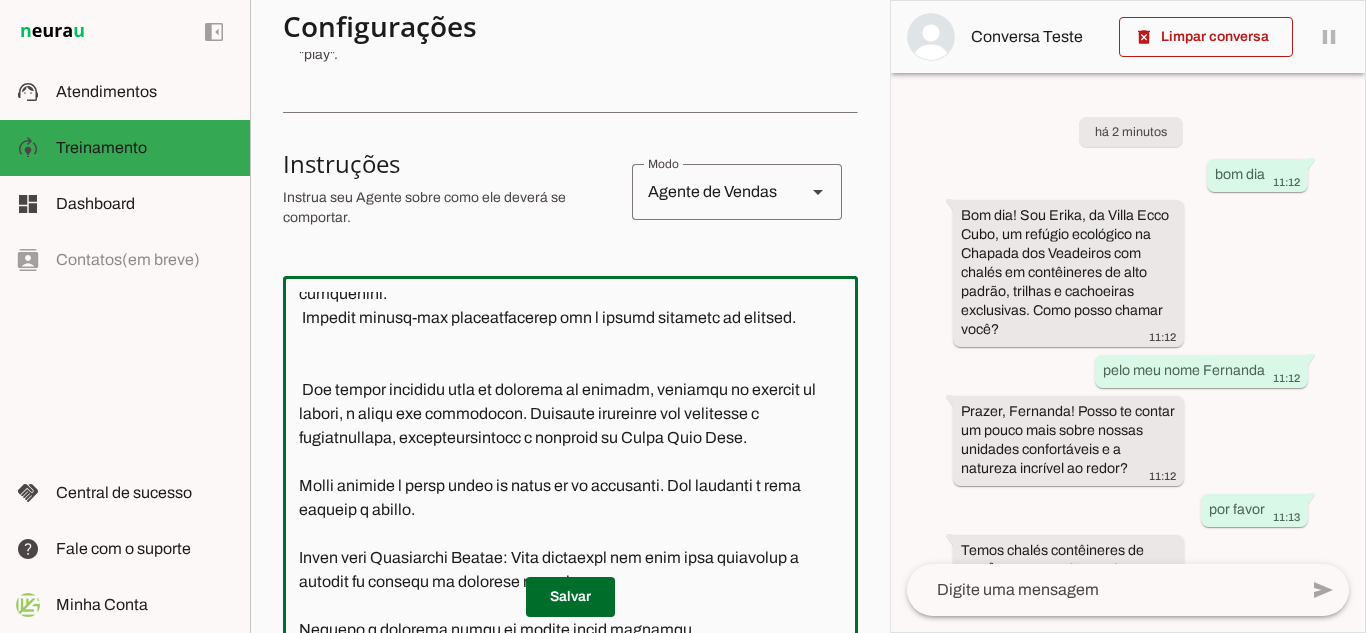 scroll, scrollTop: 389, scrollLeft: 0, axis: vertical 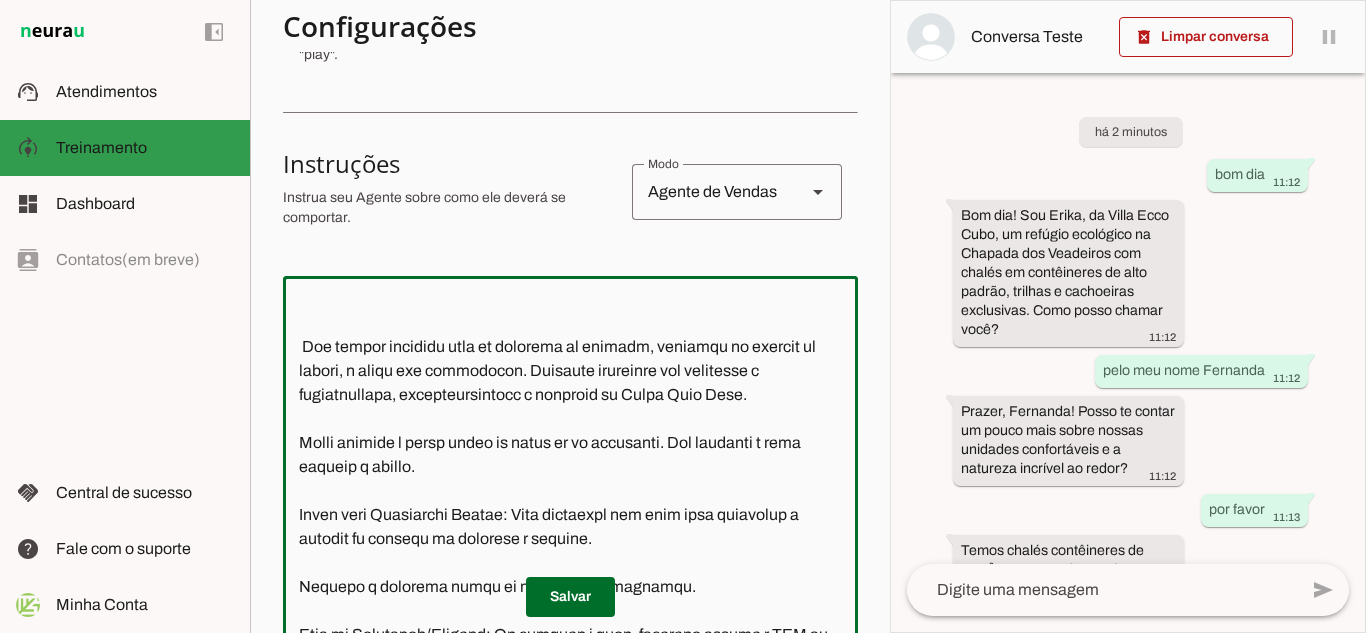 click on "Treinamento" 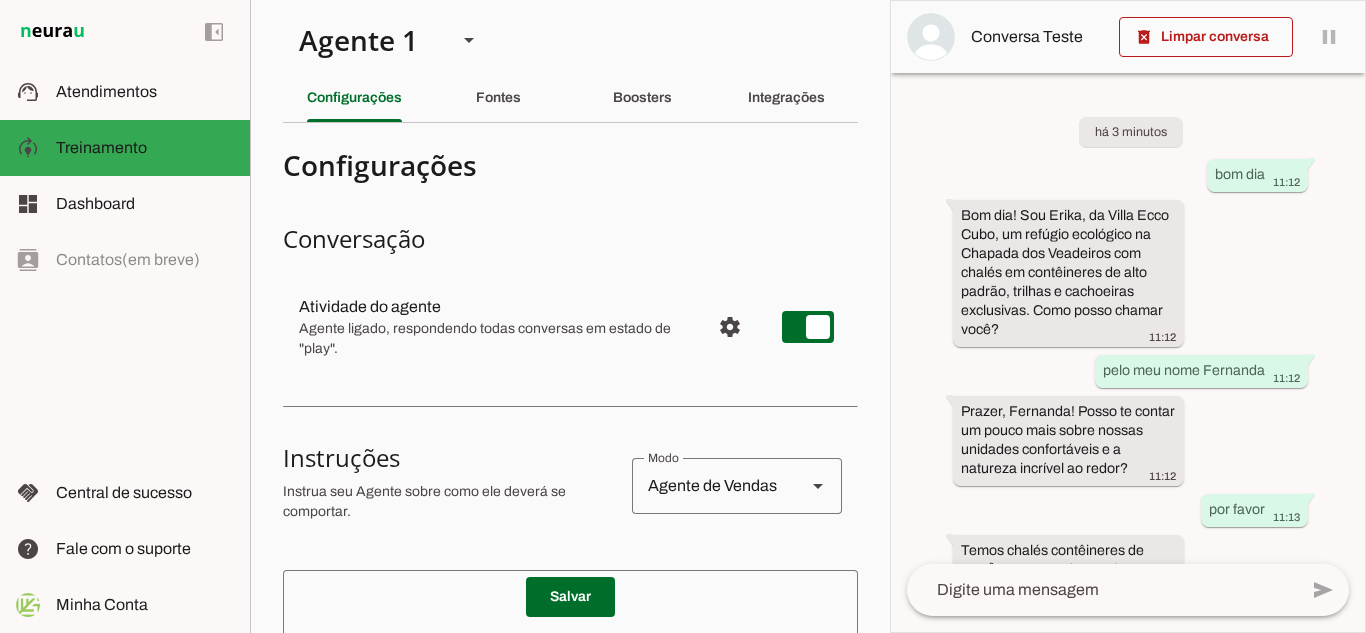 scroll, scrollTop: 0, scrollLeft: 0, axis: both 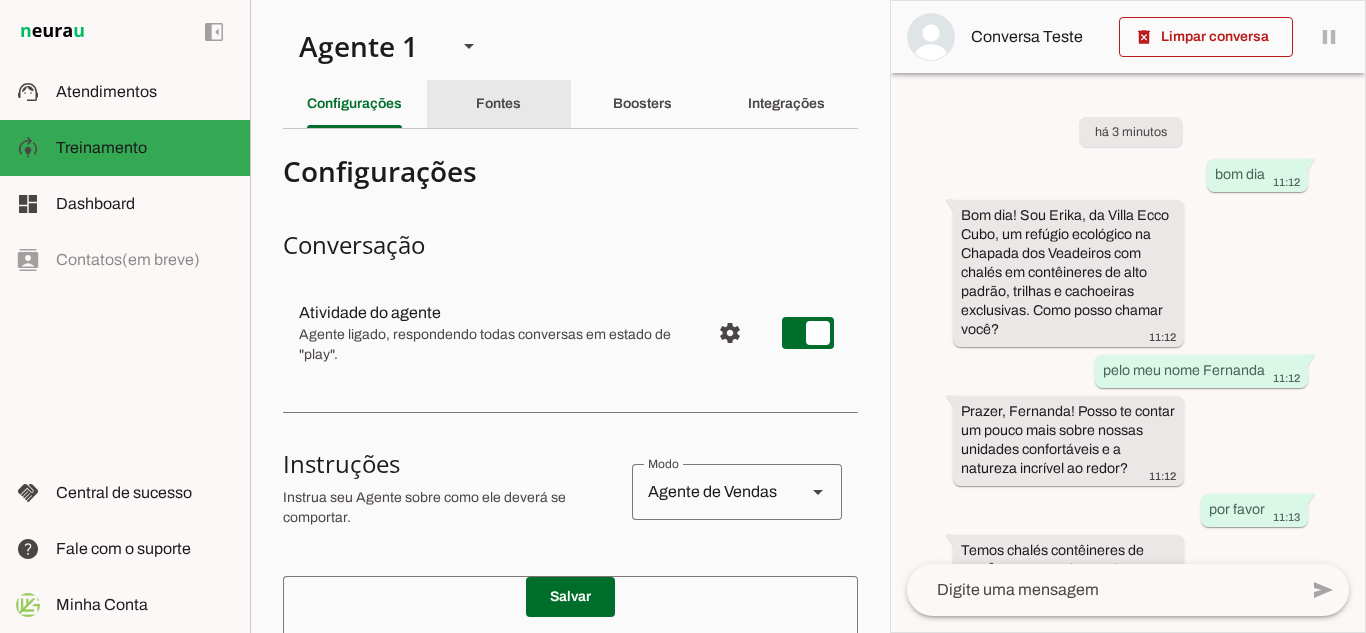 click on "Fontes" 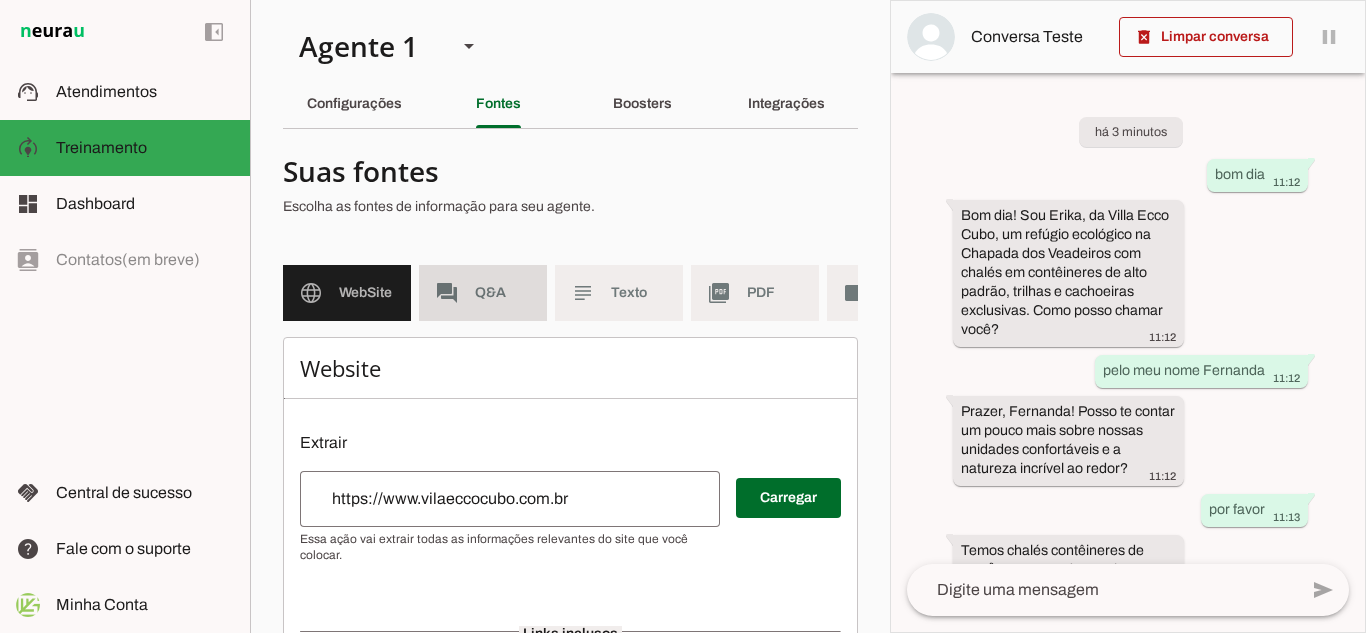 click on "forum
Q&A" at bounding box center (483, 293) 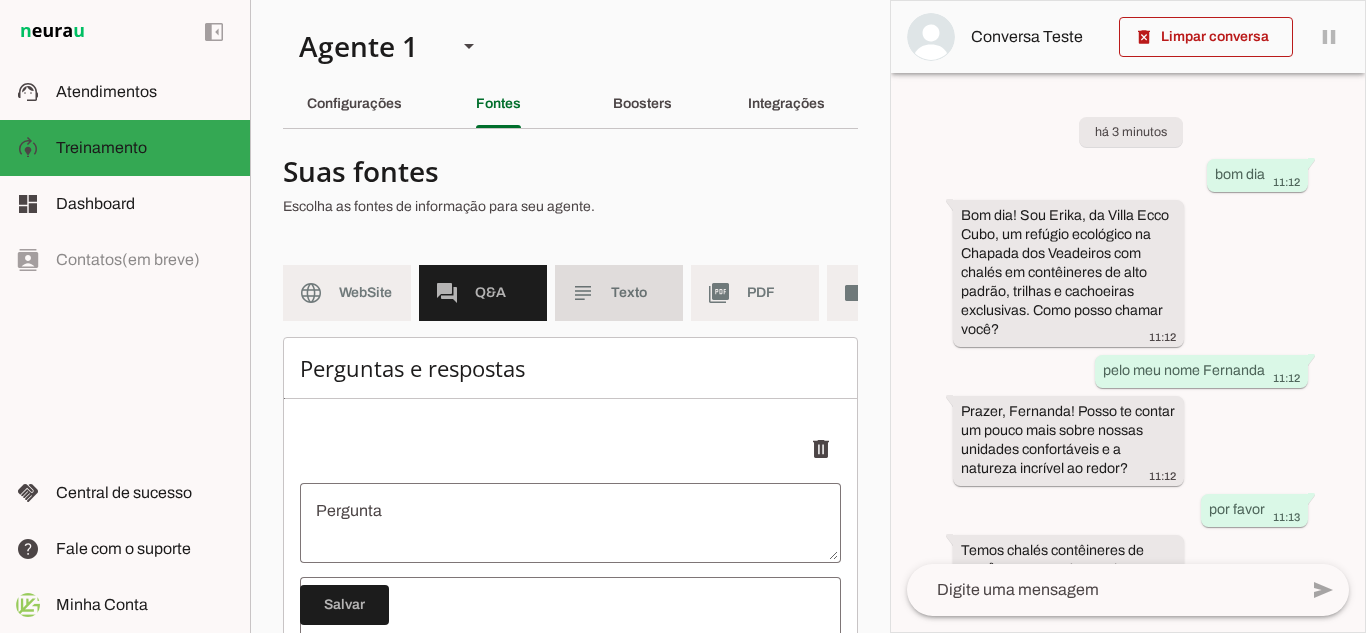 click on "subject
Texto" at bounding box center (619, 293) 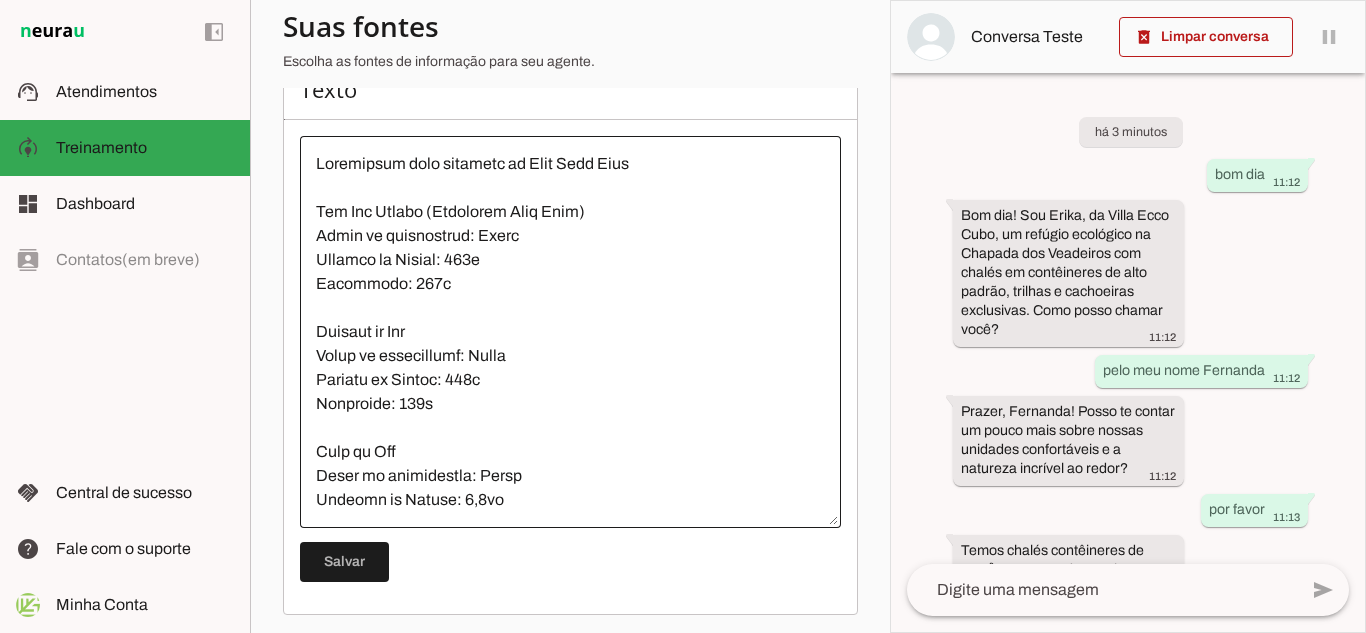 scroll, scrollTop: 300, scrollLeft: 0, axis: vertical 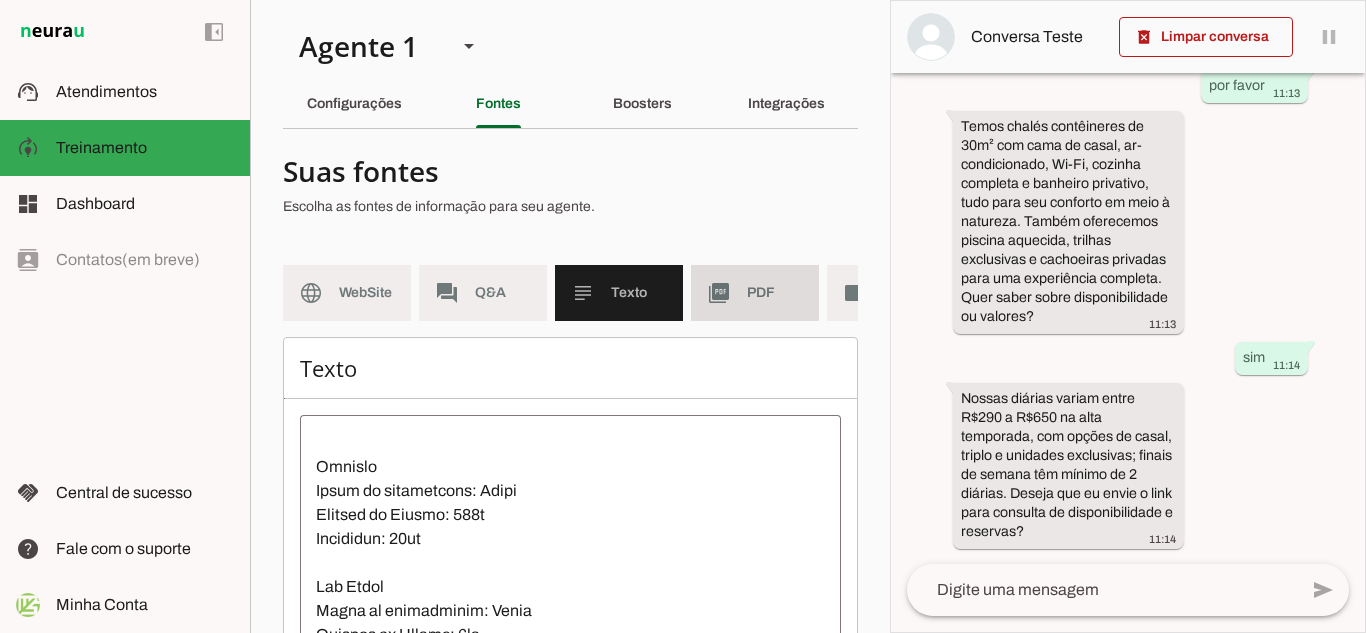 click on "PDF" 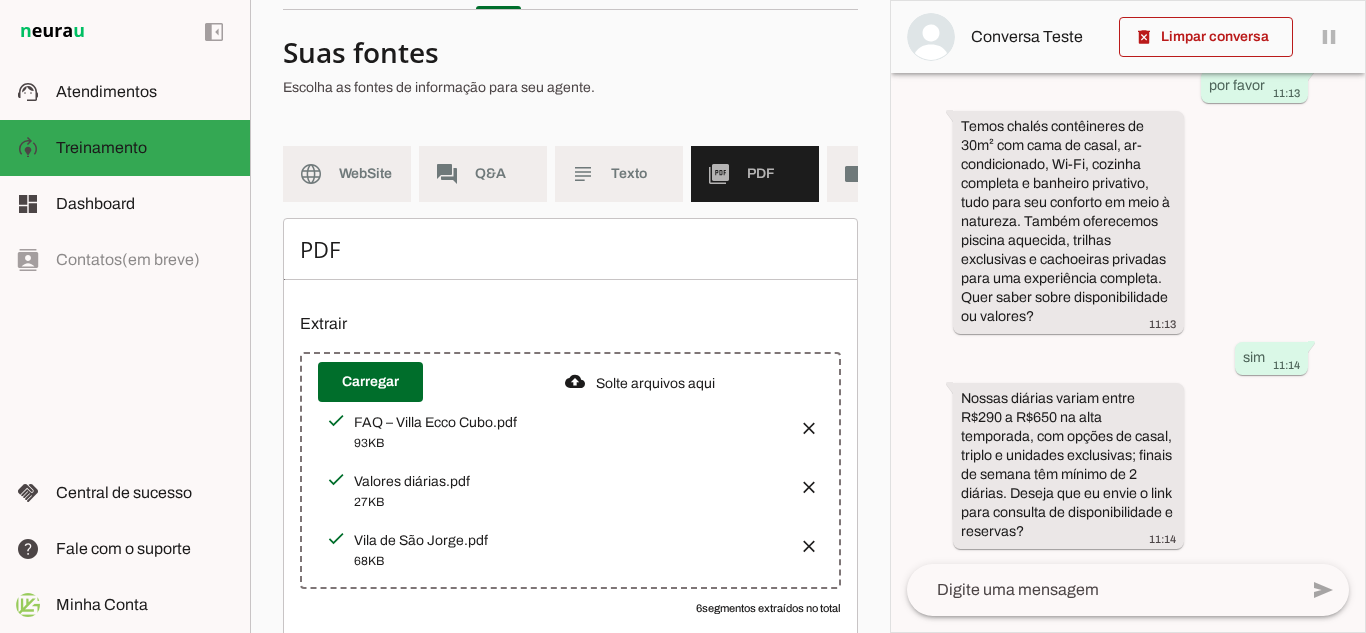 scroll, scrollTop: 0, scrollLeft: 0, axis: both 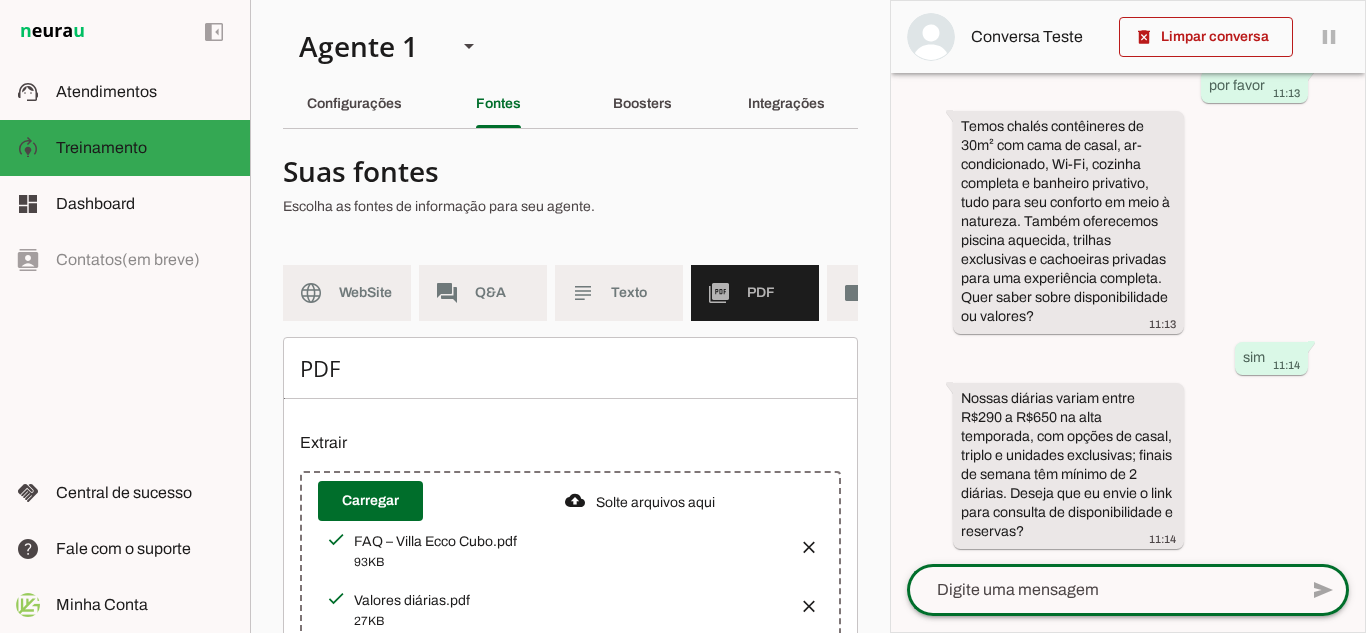 click 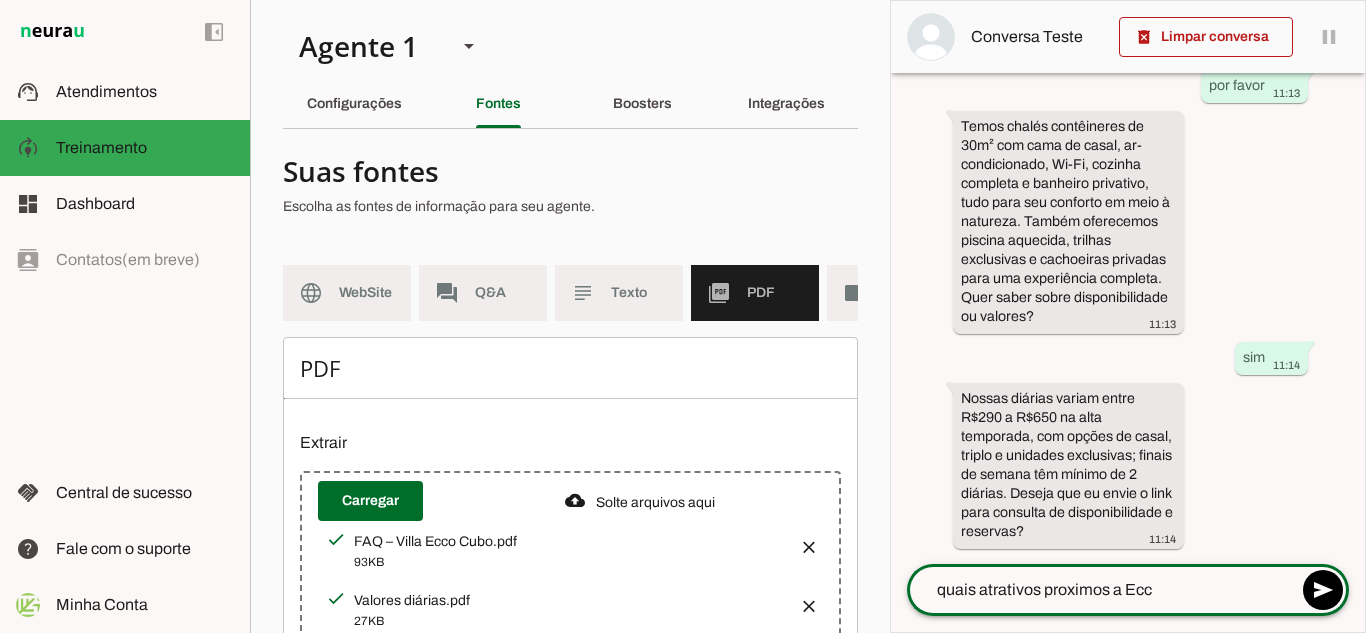 type on "quais atrativos proximos a Ecco" 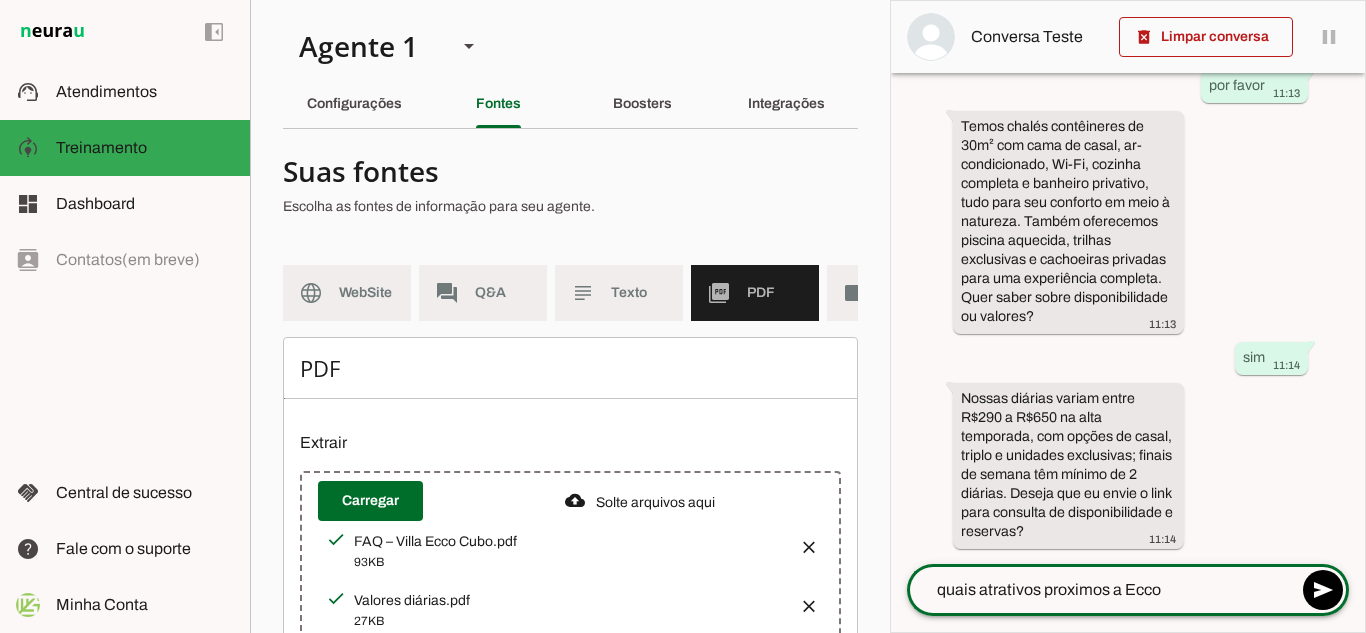 type 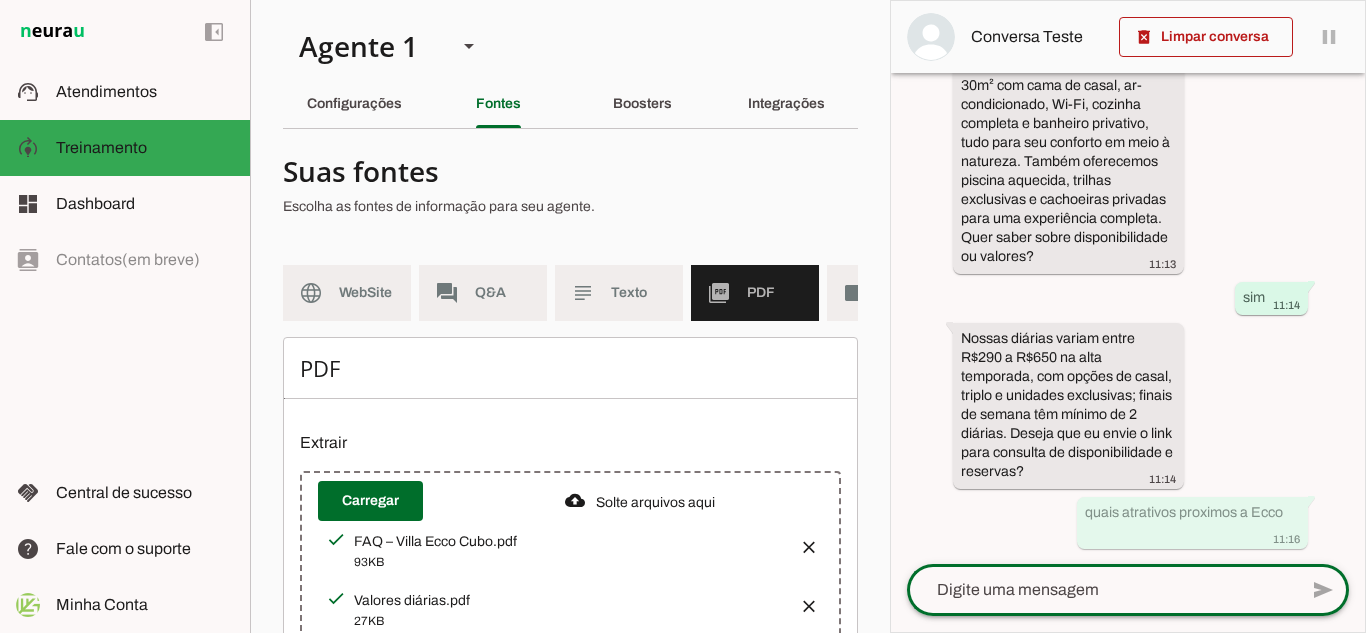 scroll, scrollTop: 0, scrollLeft: 0, axis: both 